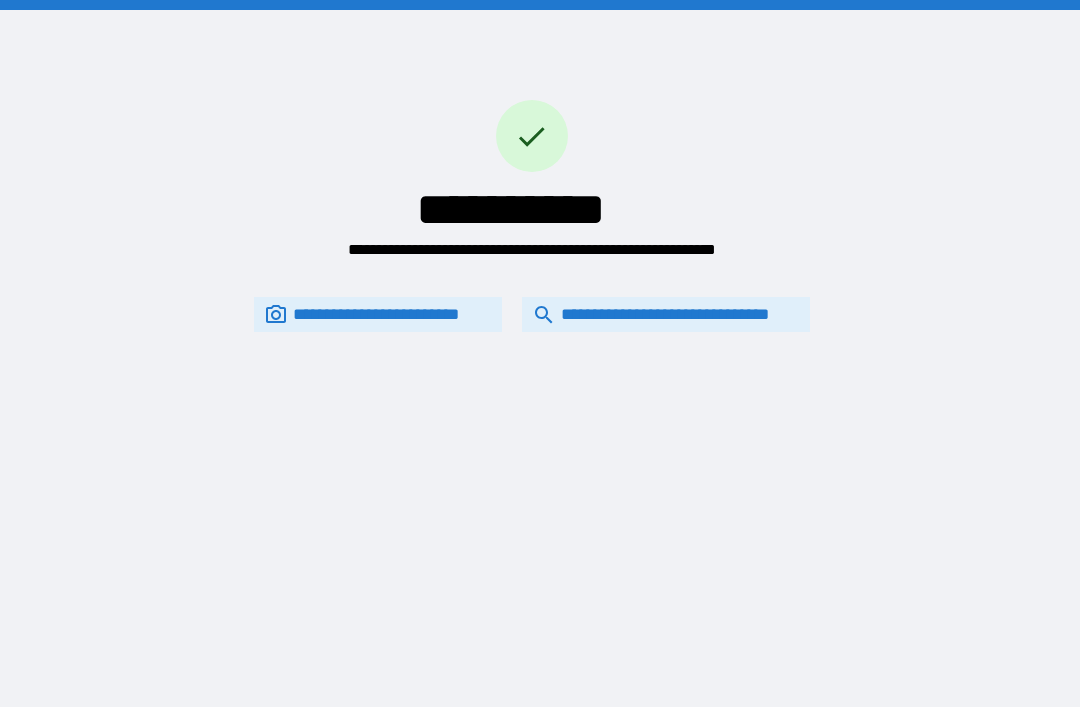 scroll, scrollTop: 64, scrollLeft: 0, axis: vertical 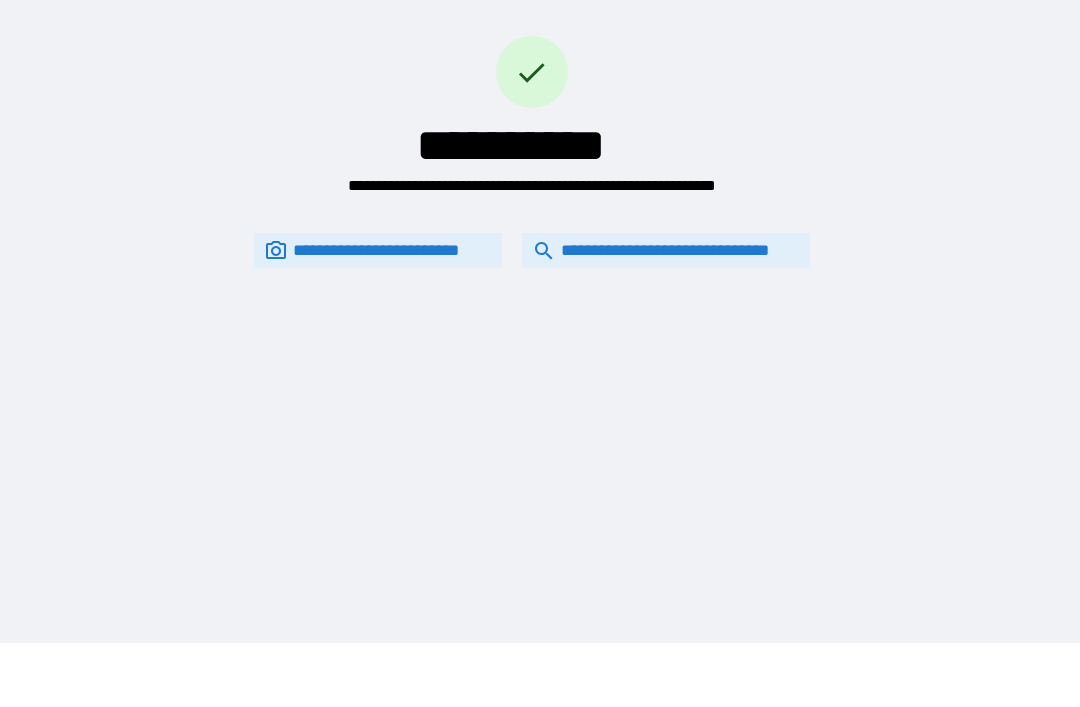 click on "**********" at bounding box center (666, 250) 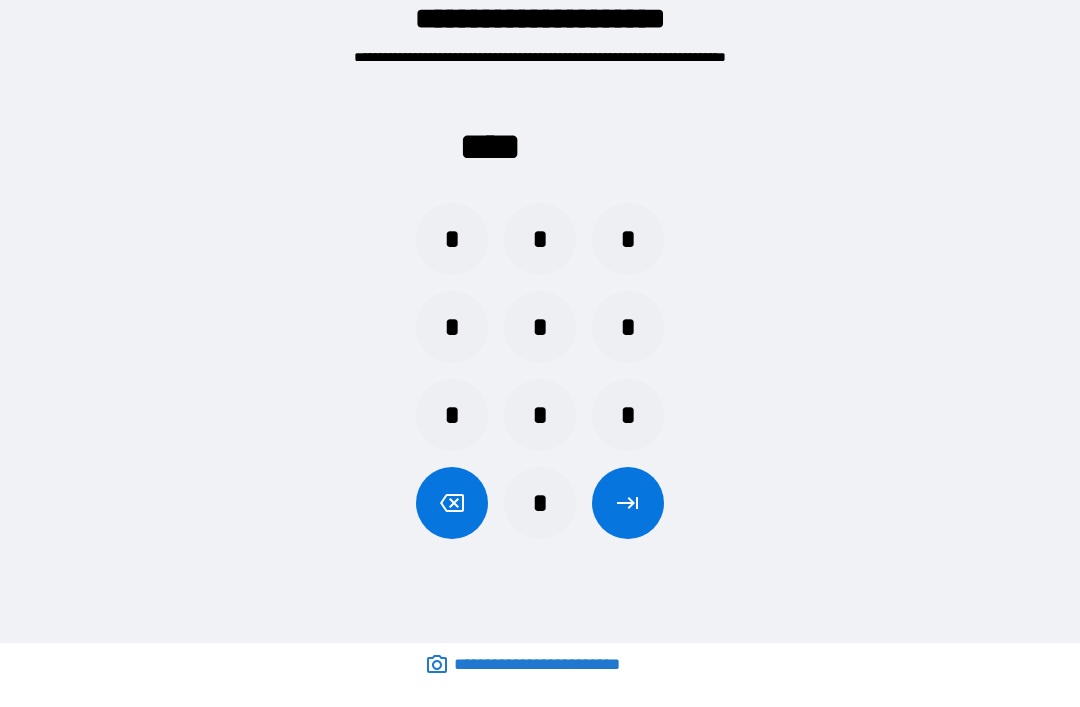 click on "*" at bounding box center (540, 239) 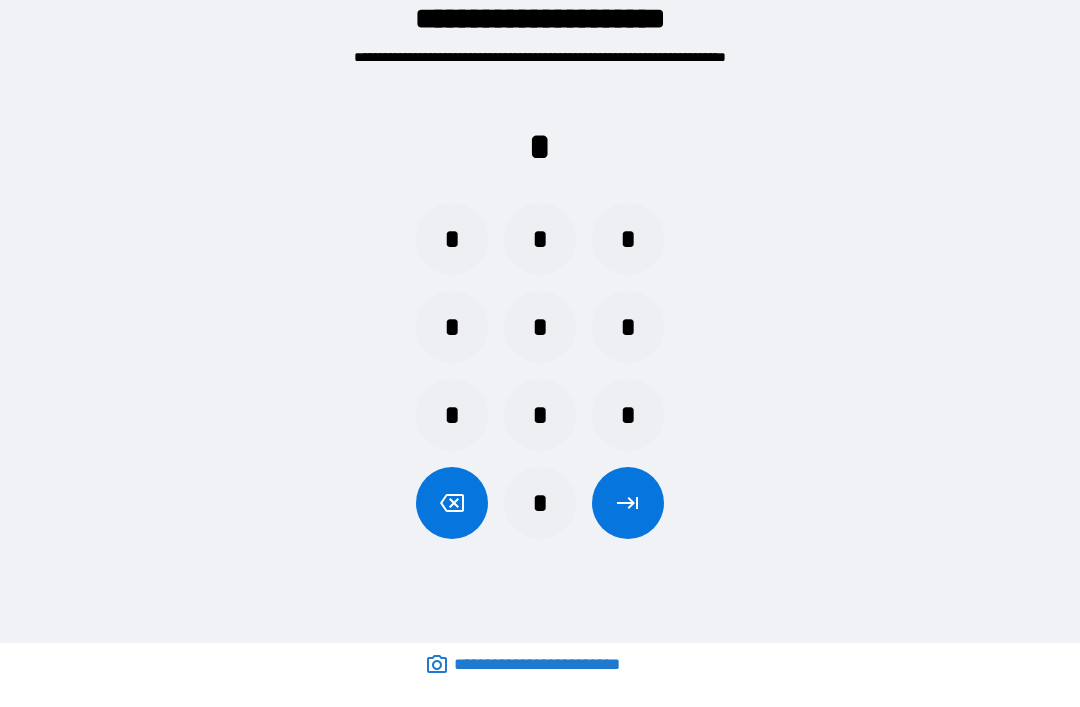 click on "*" at bounding box center [628, 415] 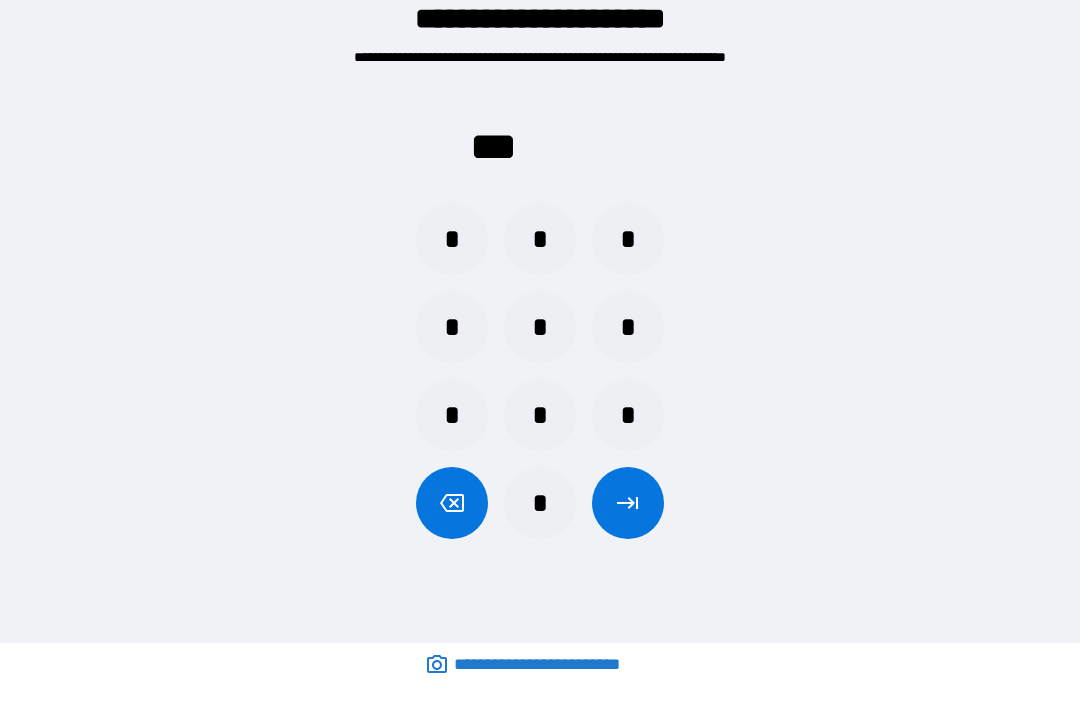 click on "*" at bounding box center [452, 239] 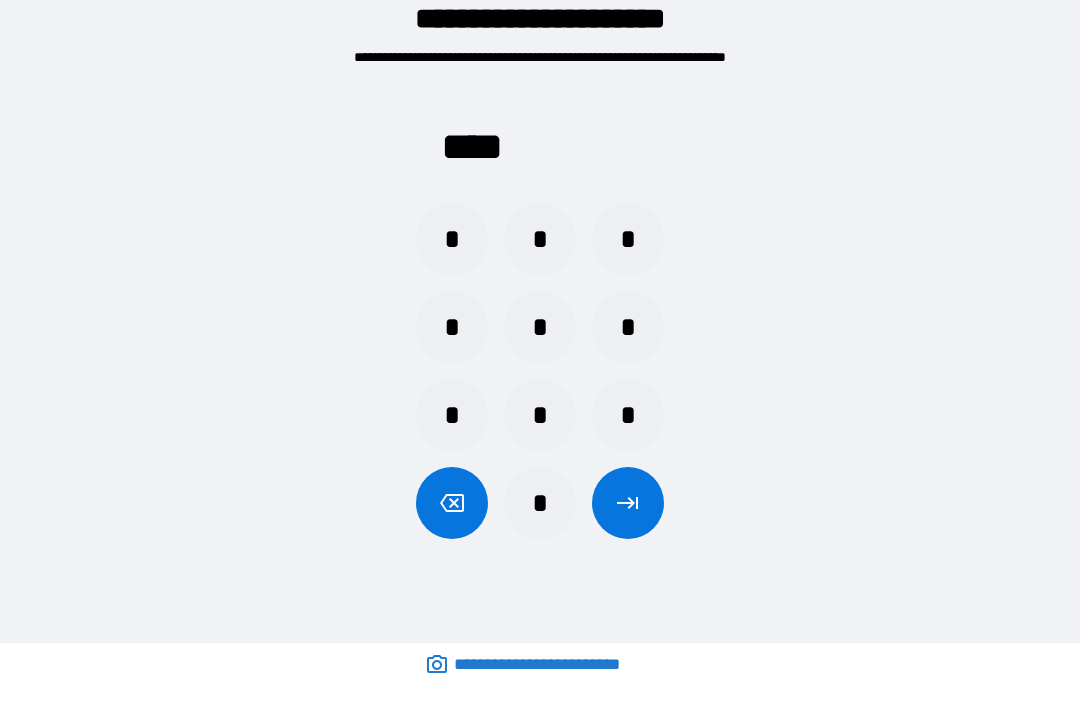click 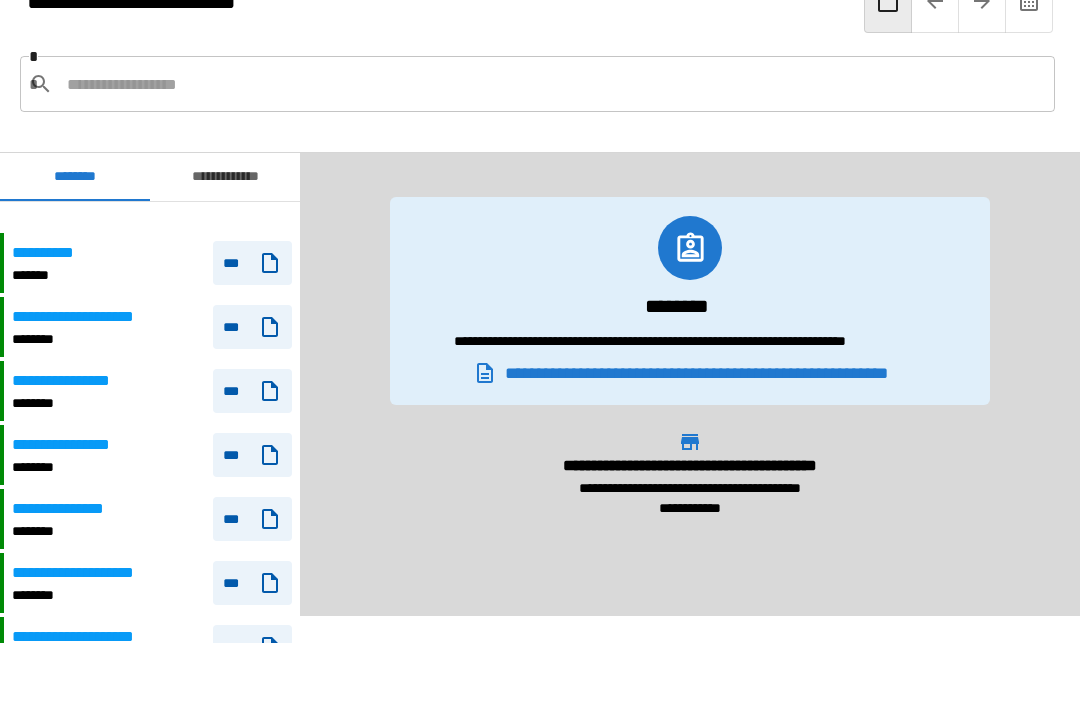 scroll, scrollTop: 1096, scrollLeft: 0, axis: vertical 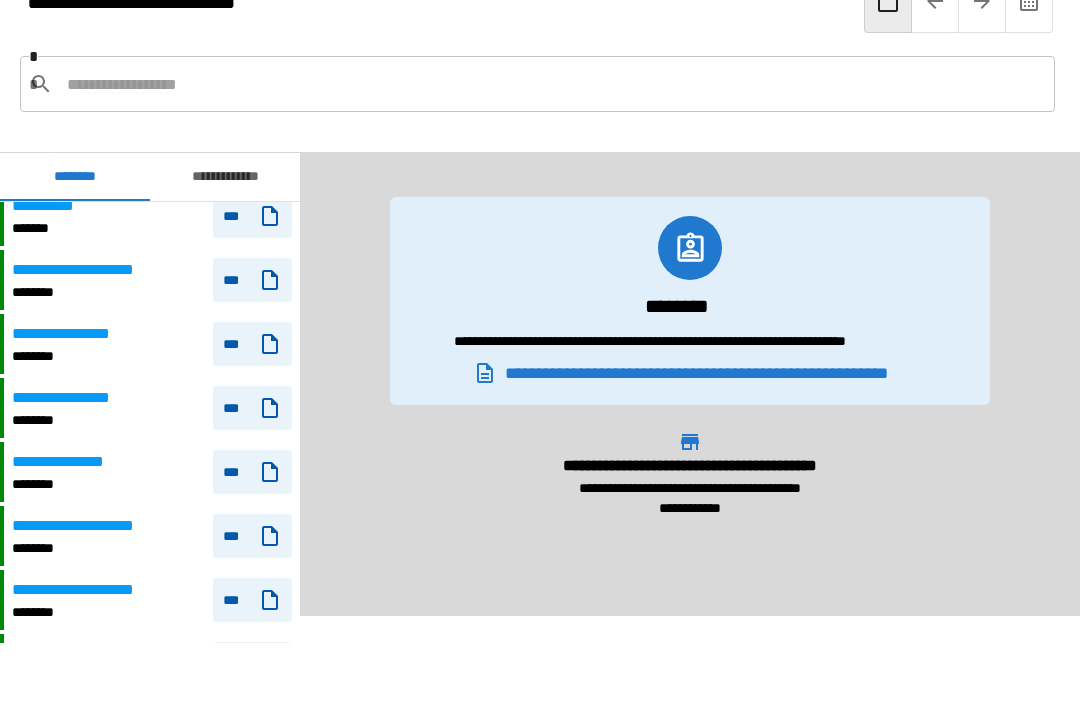 click on "**********" at bounding box center (97, 590) 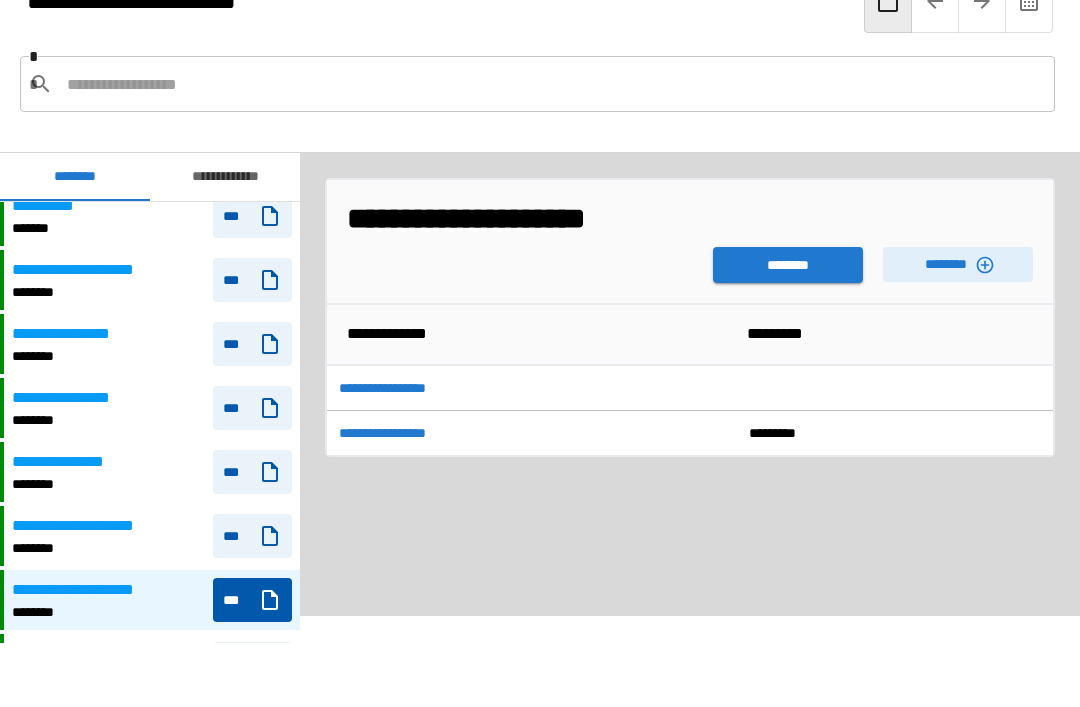 click on "********" at bounding box center (788, 265) 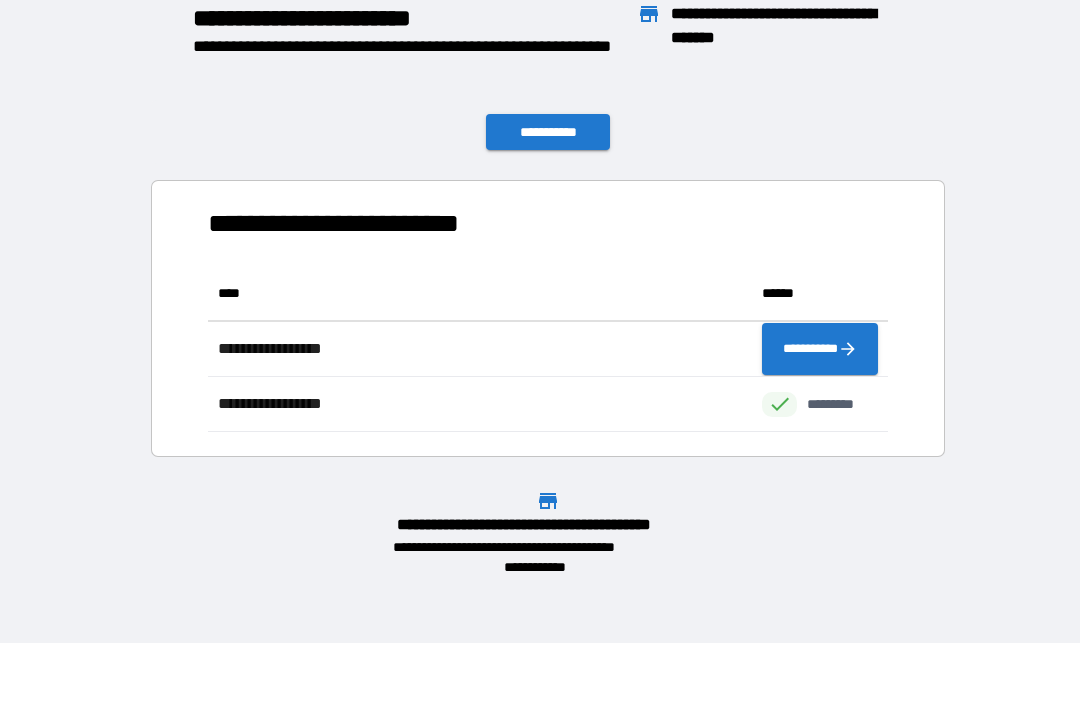 scroll, scrollTop: 166, scrollLeft: 680, axis: both 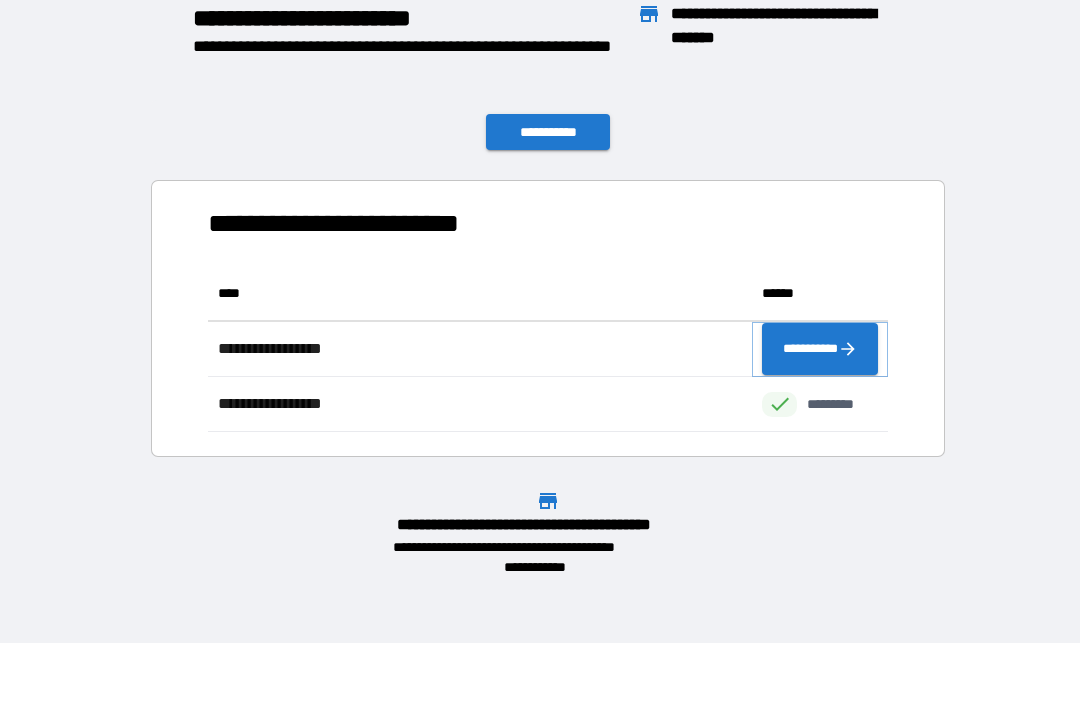 click on "**********" at bounding box center (820, 349) 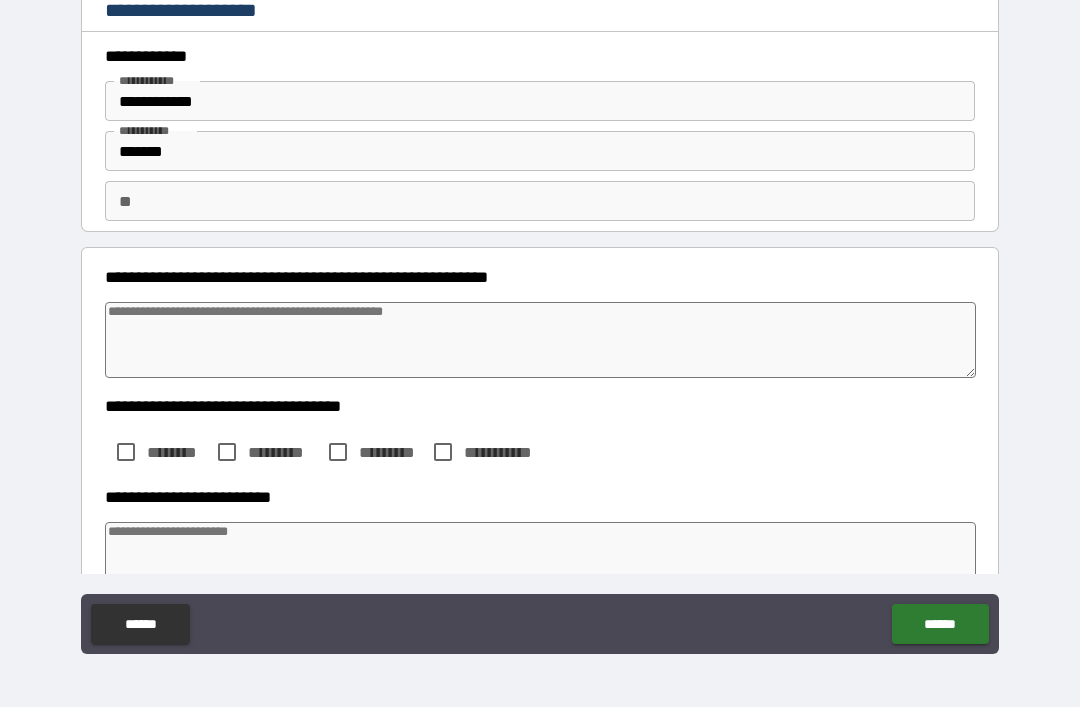 type on "*" 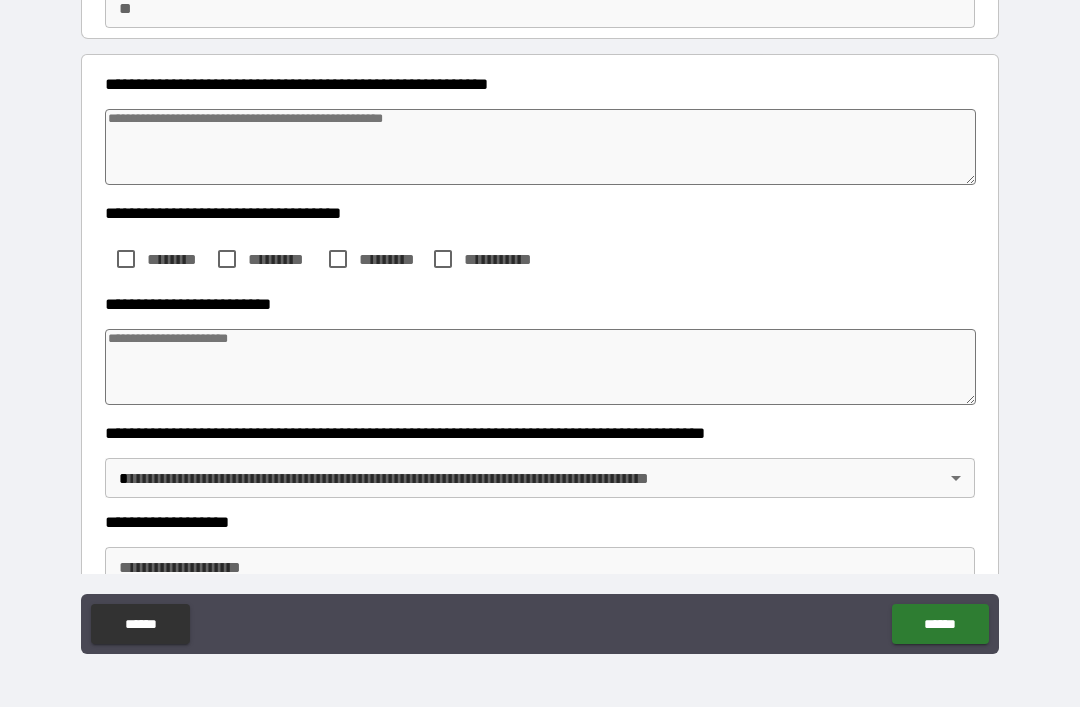 scroll, scrollTop: 263, scrollLeft: 0, axis: vertical 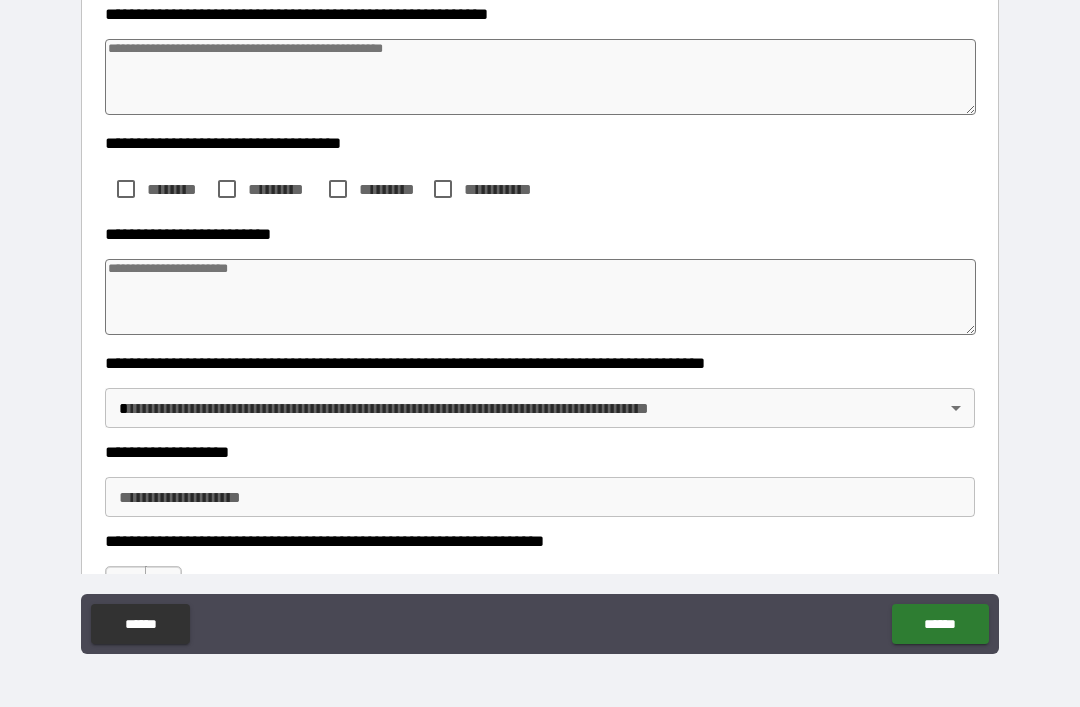 type on "*" 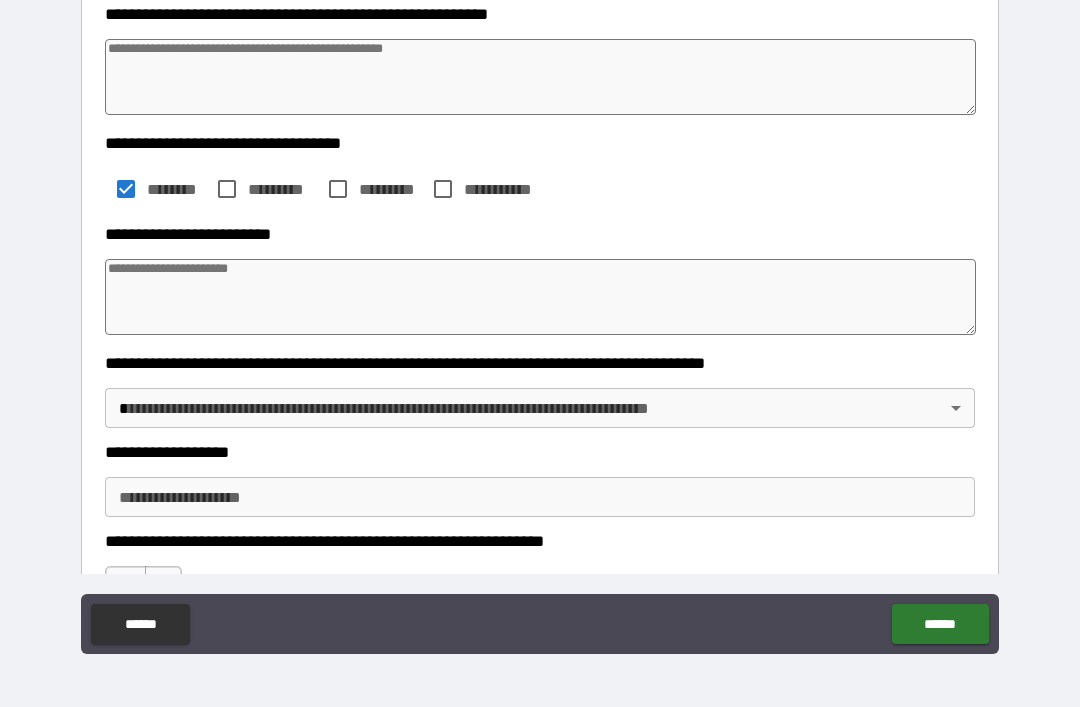 type on "*" 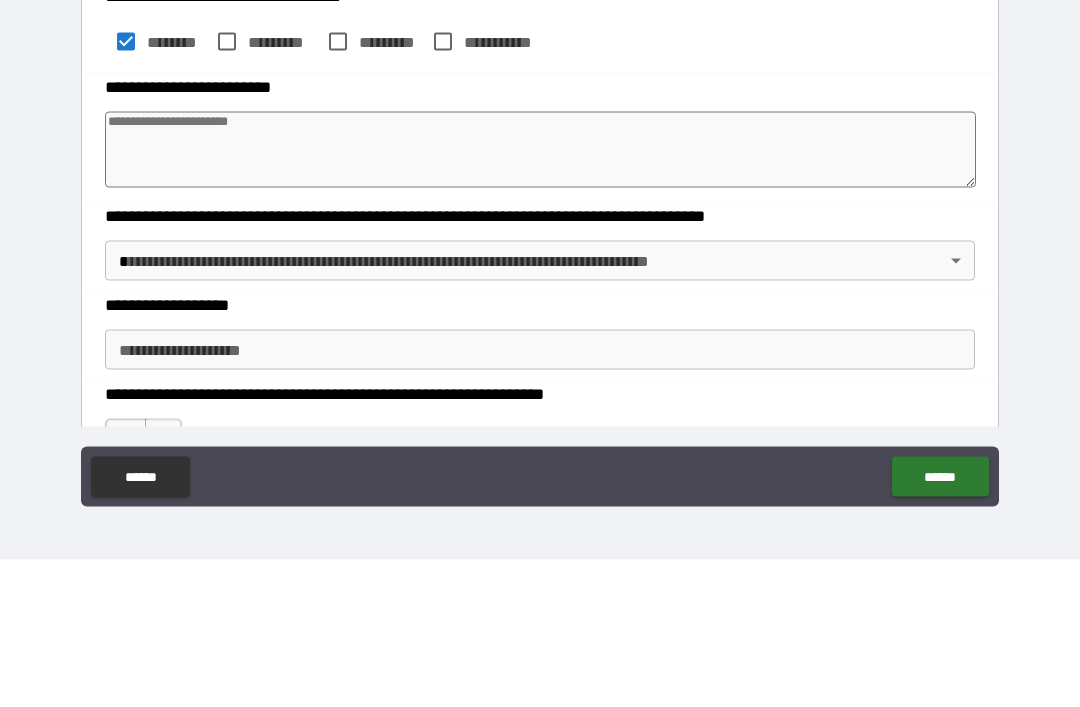 type on "*" 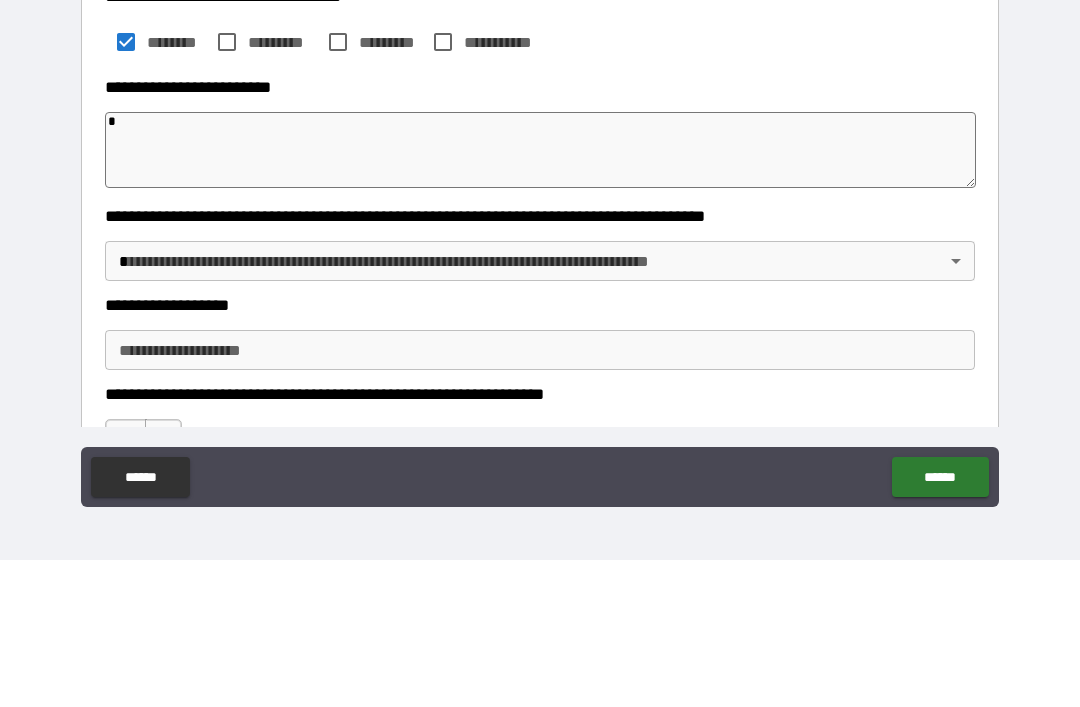type on "*" 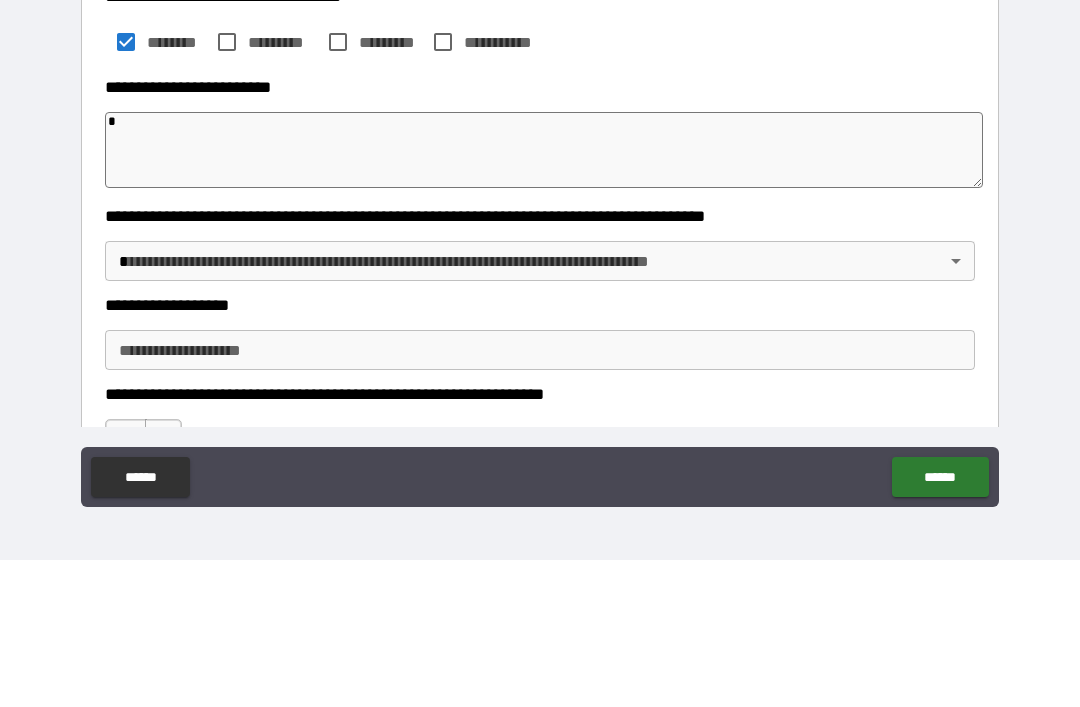 type on "**" 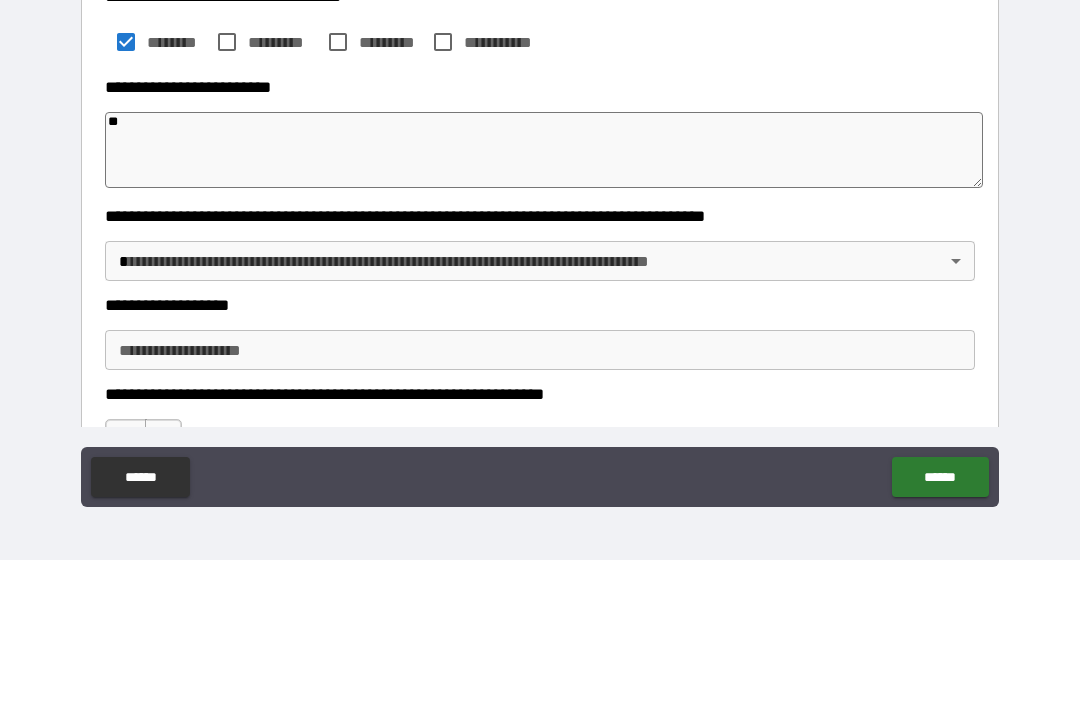 type on "*" 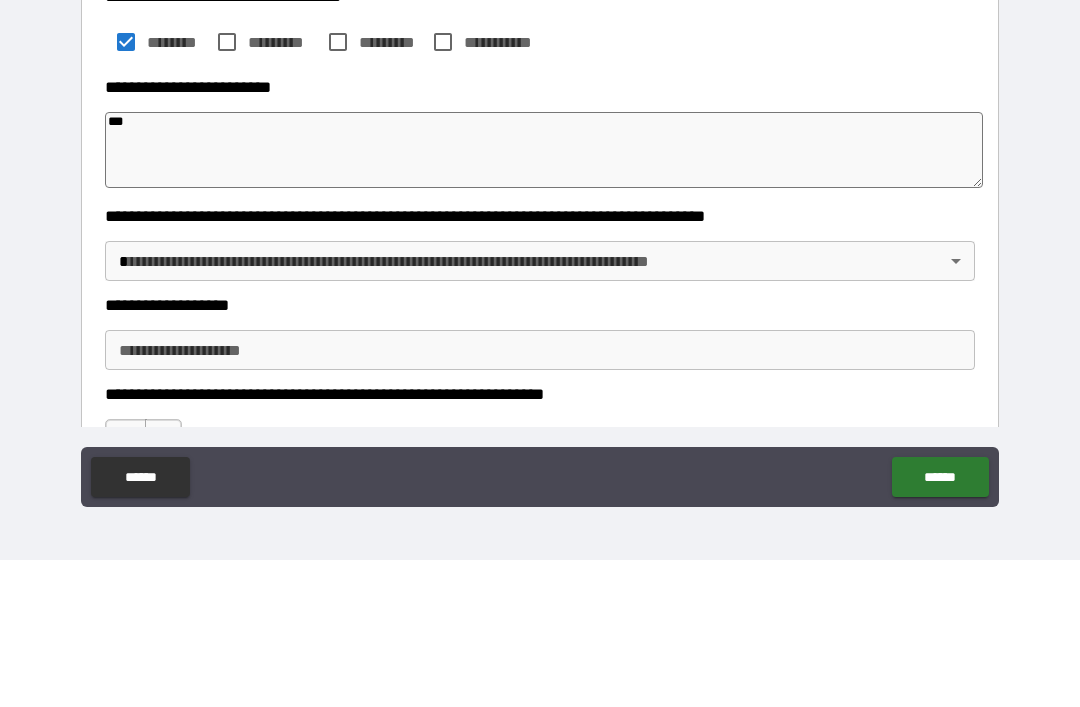 type on "*" 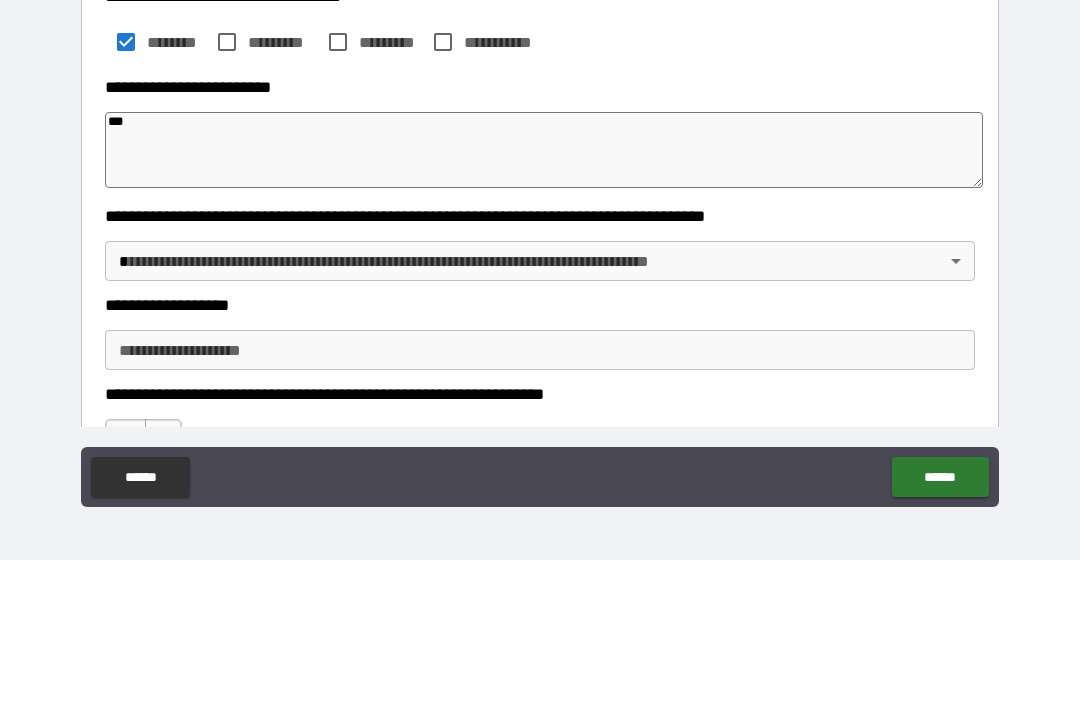 type on "*" 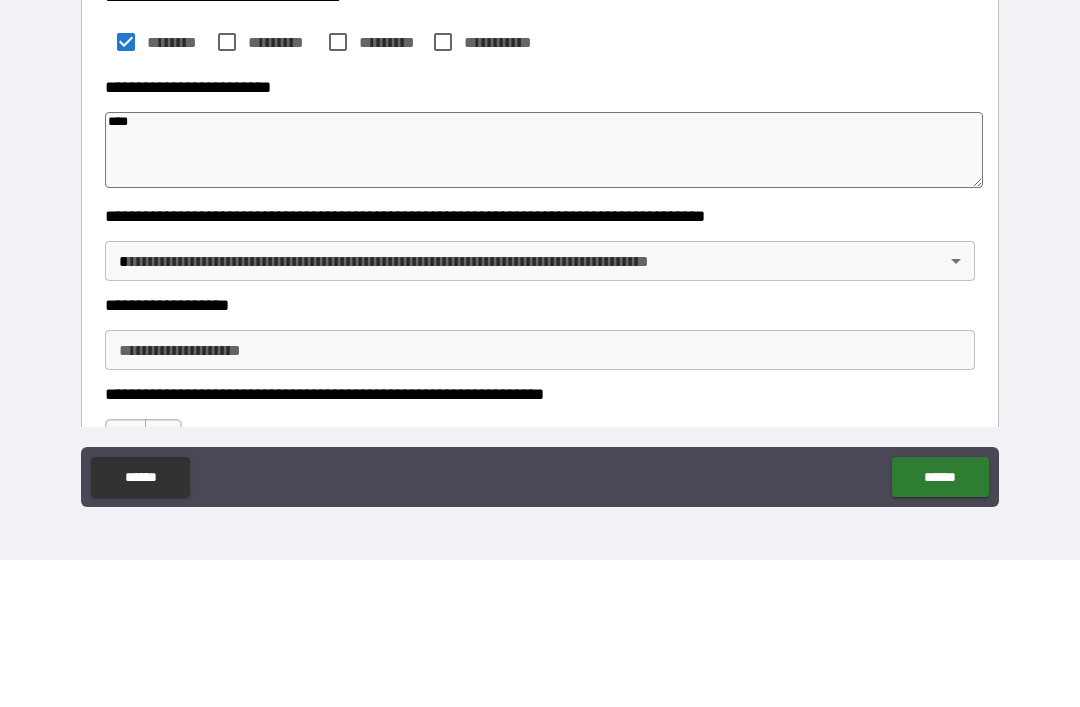 type on "*" 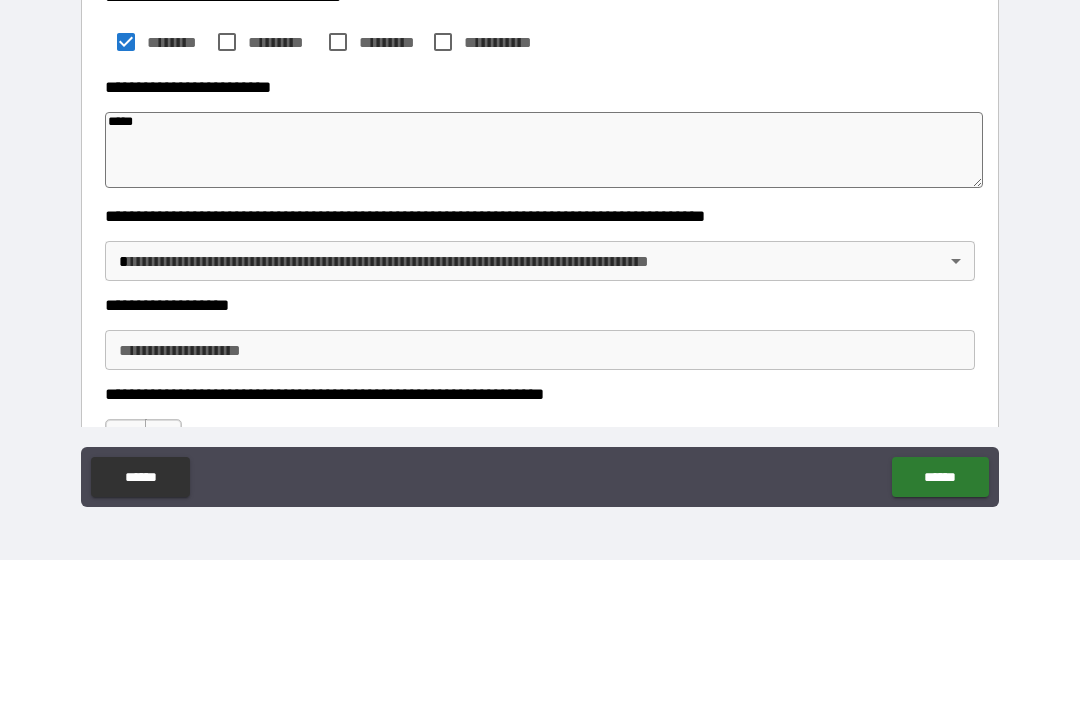type on "*" 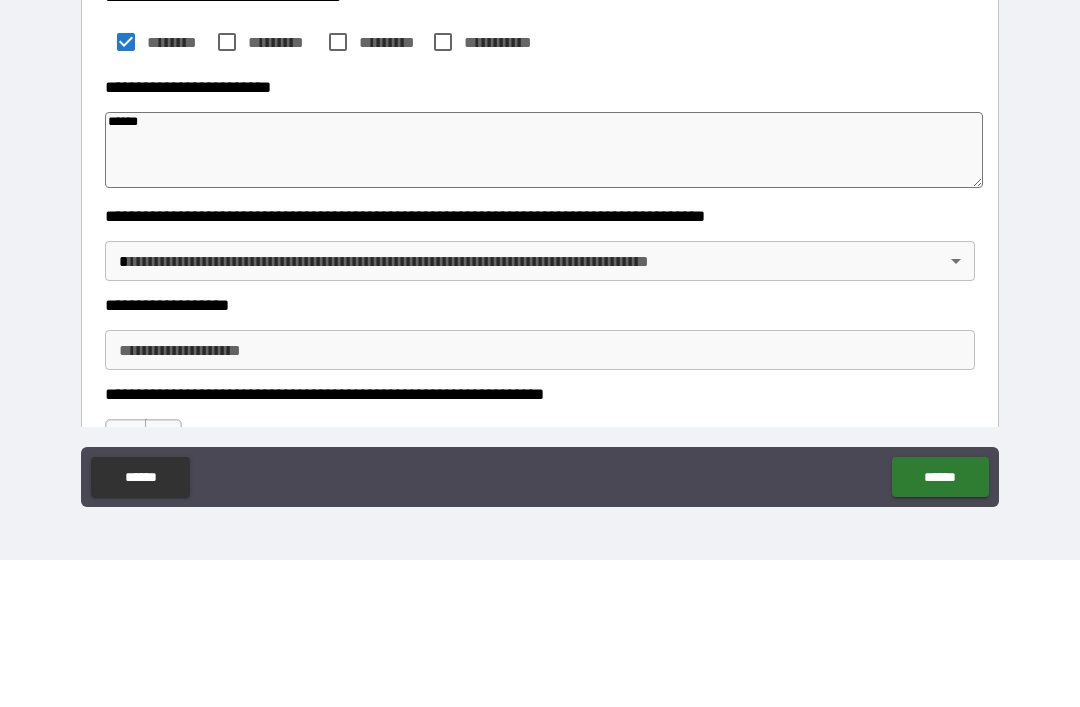 type on "*" 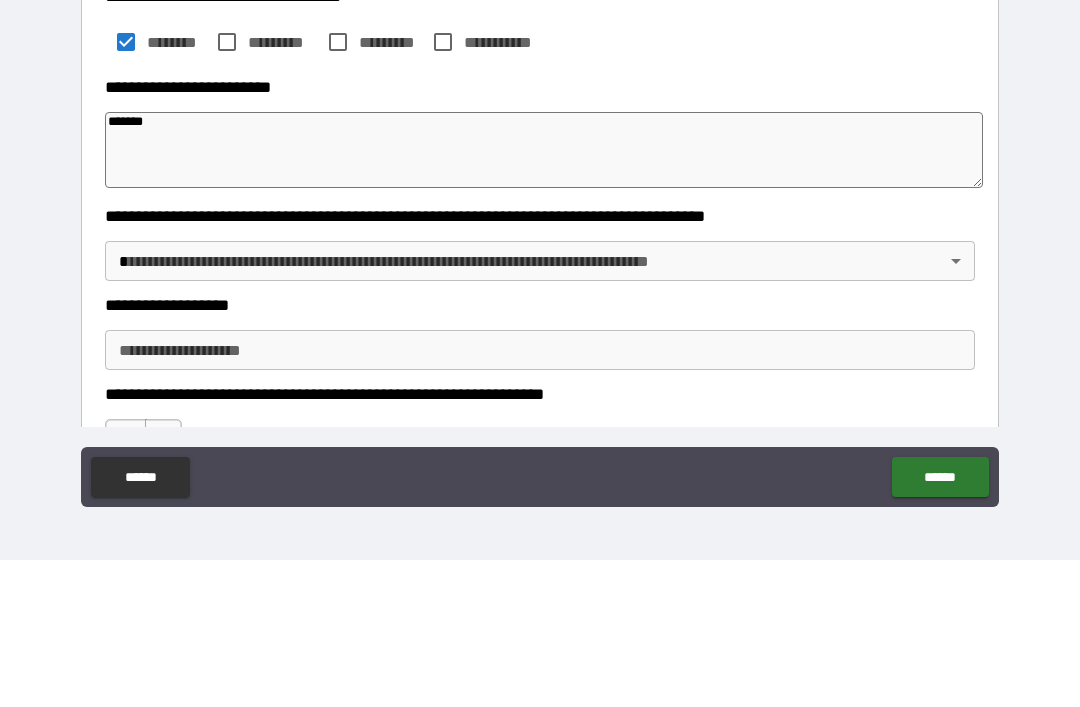 type on "*" 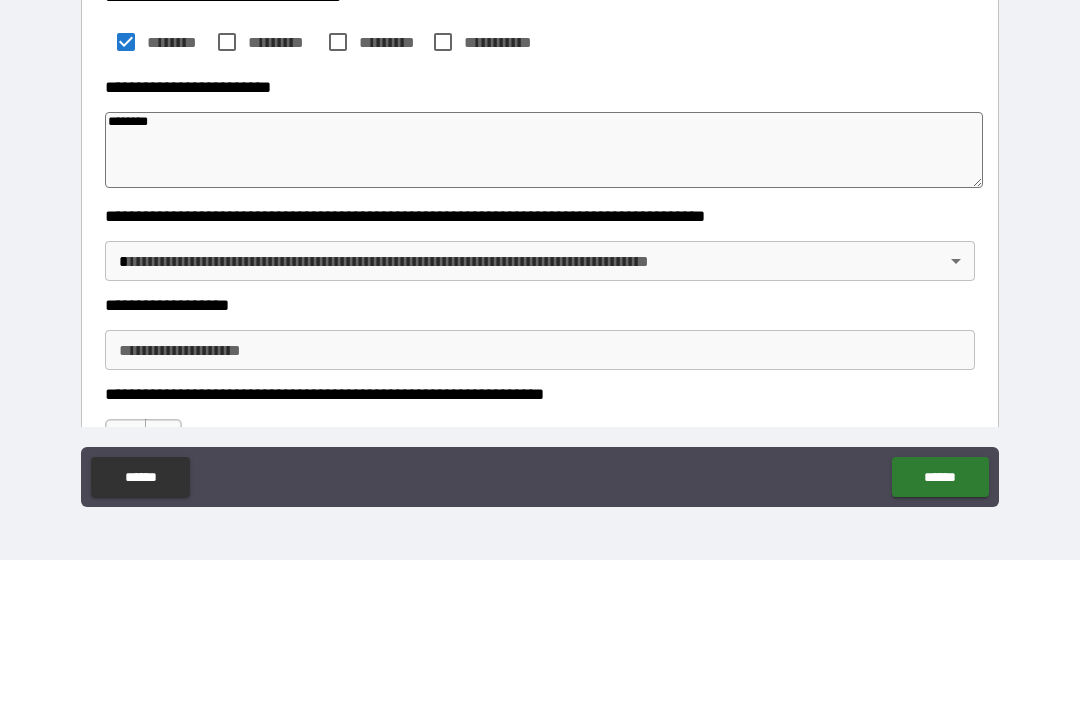 type on "*" 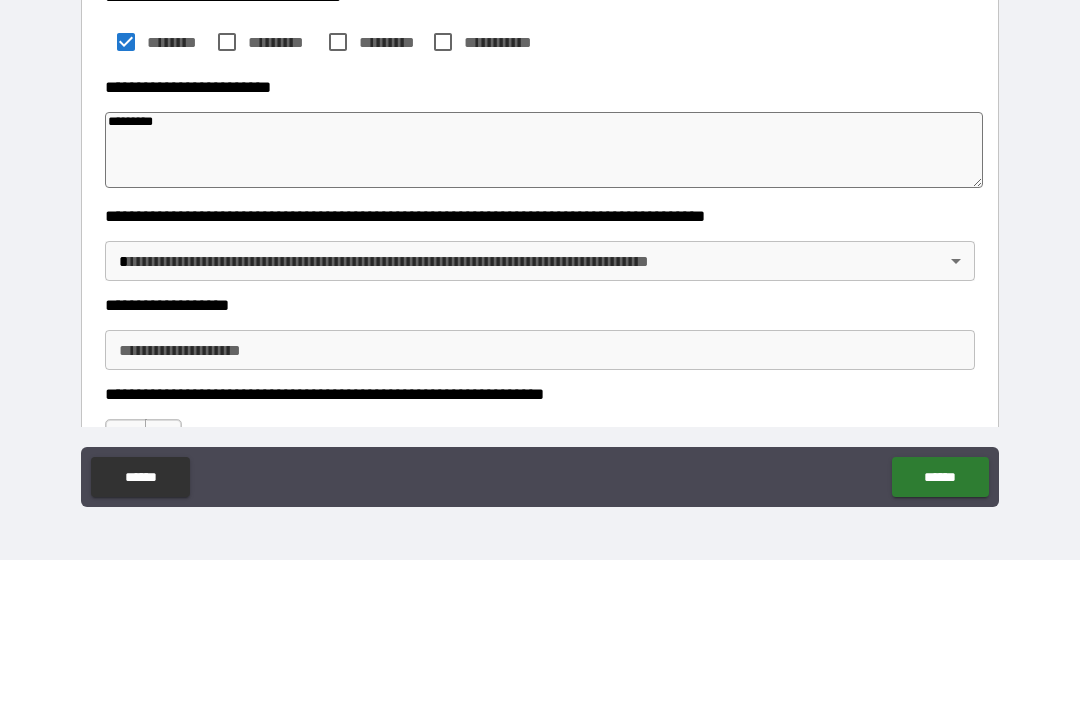 type on "*" 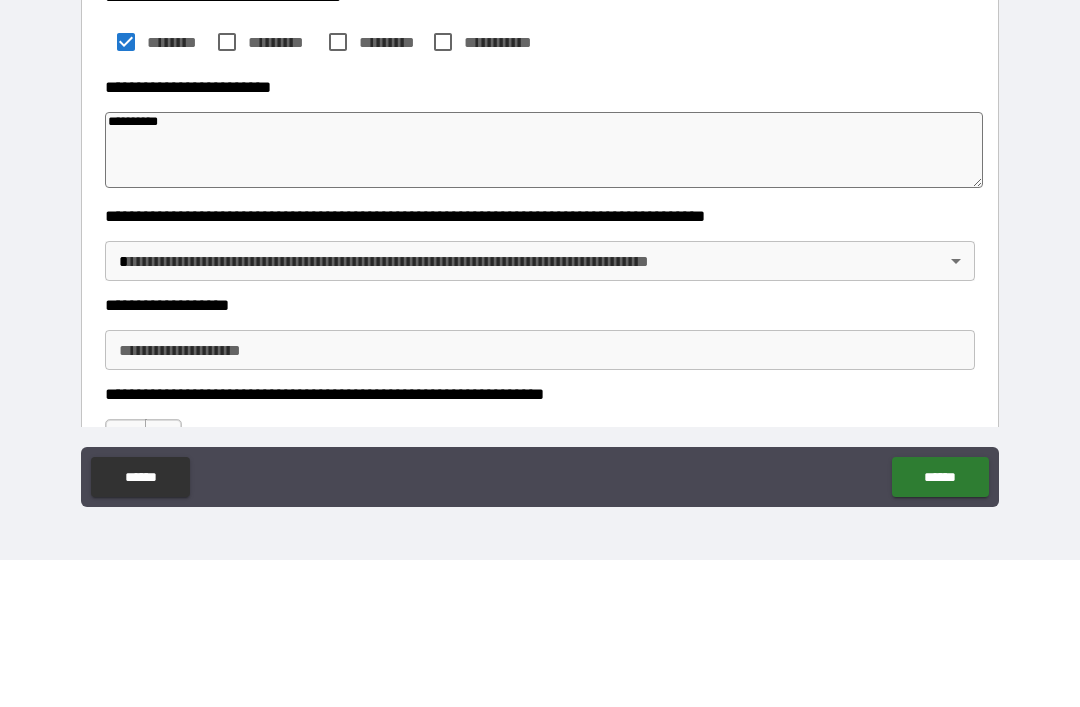 type on "*" 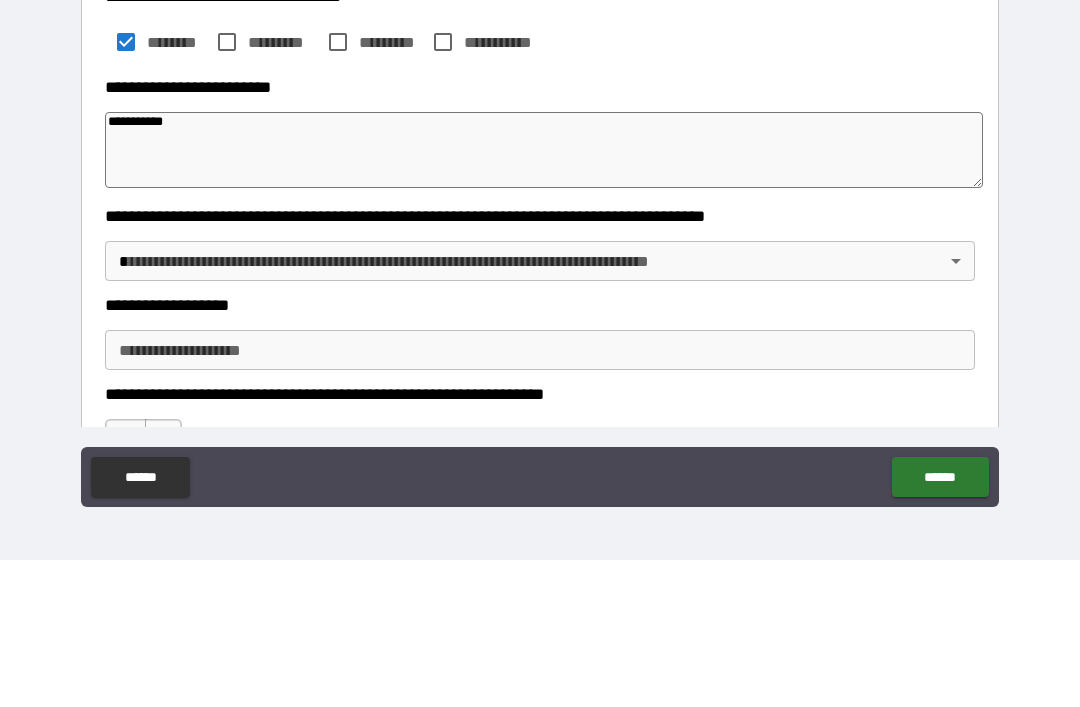 type on "*" 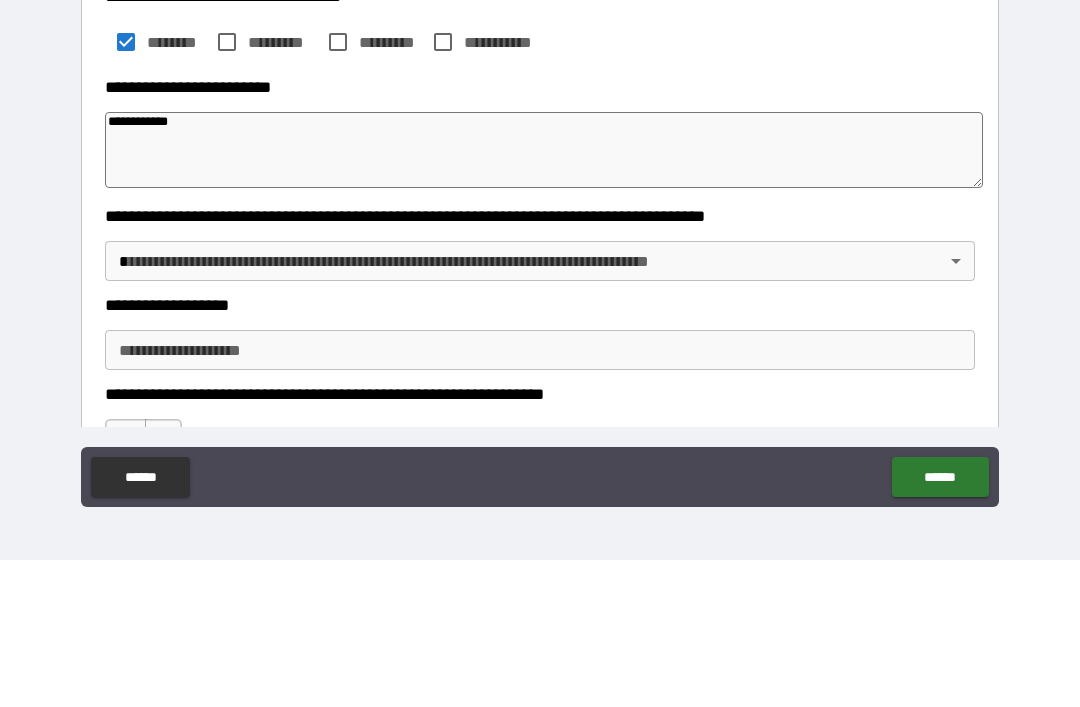 type on "*" 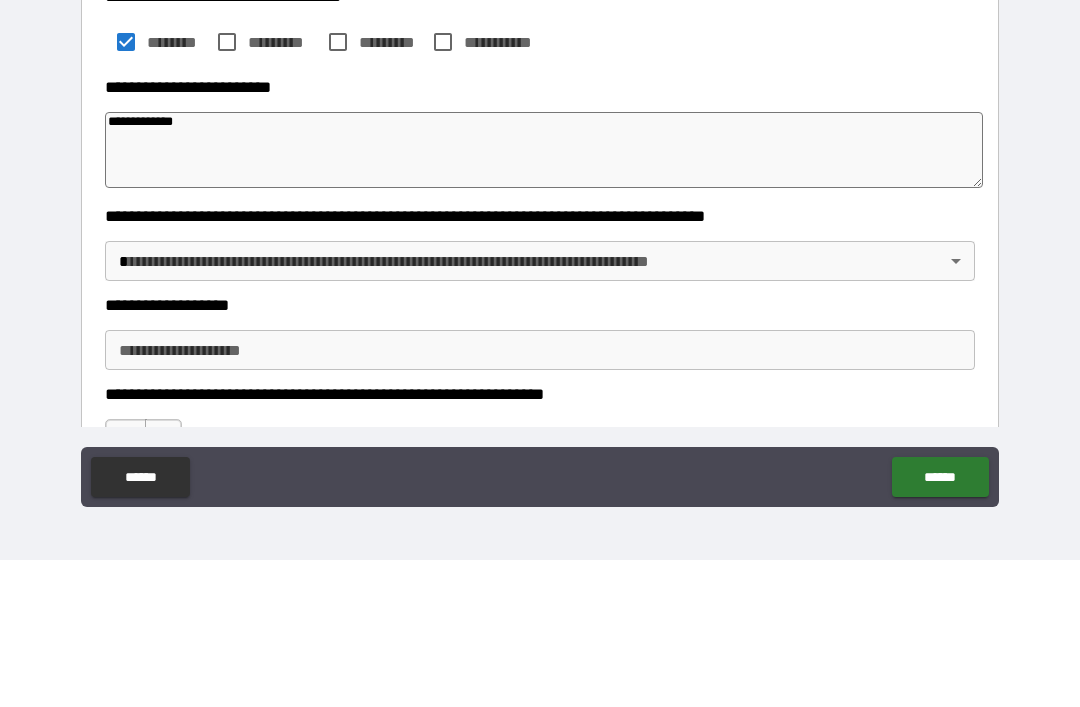 type on "*" 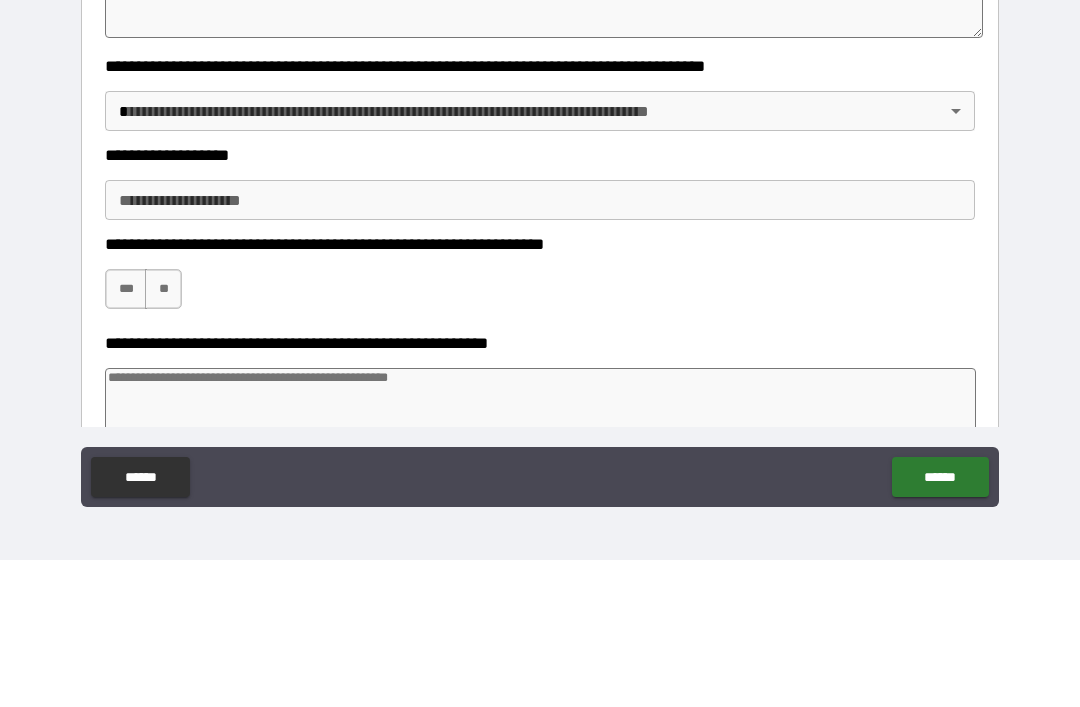 scroll, scrollTop: 412, scrollLeft: 0, axis: vertical 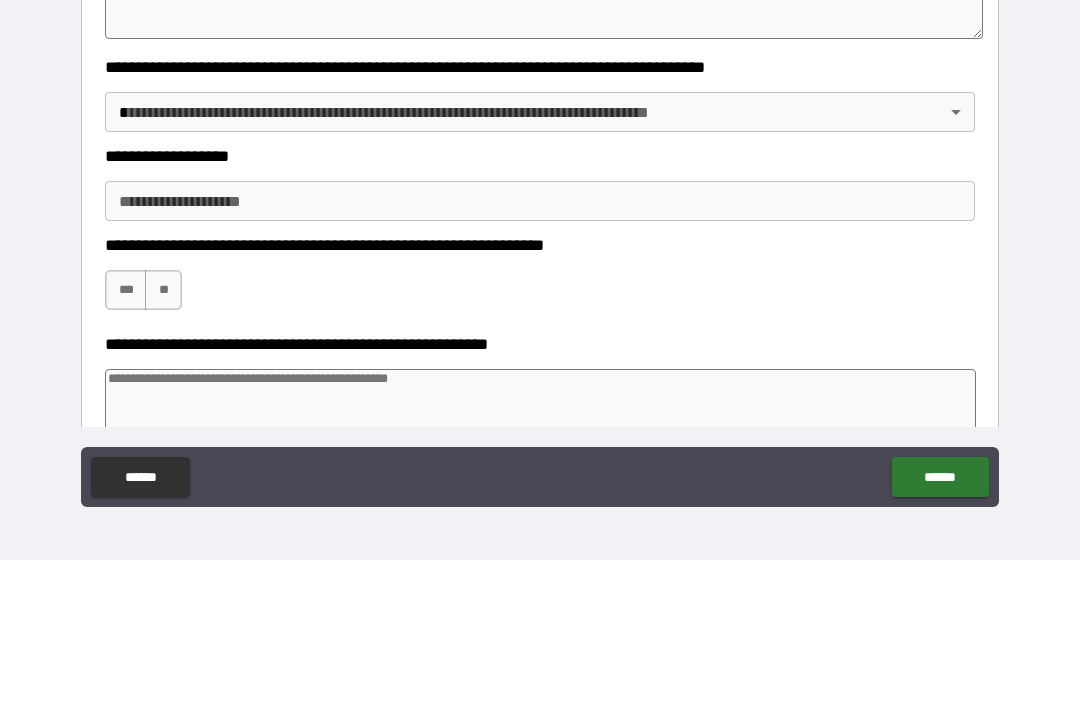 type on "**********" 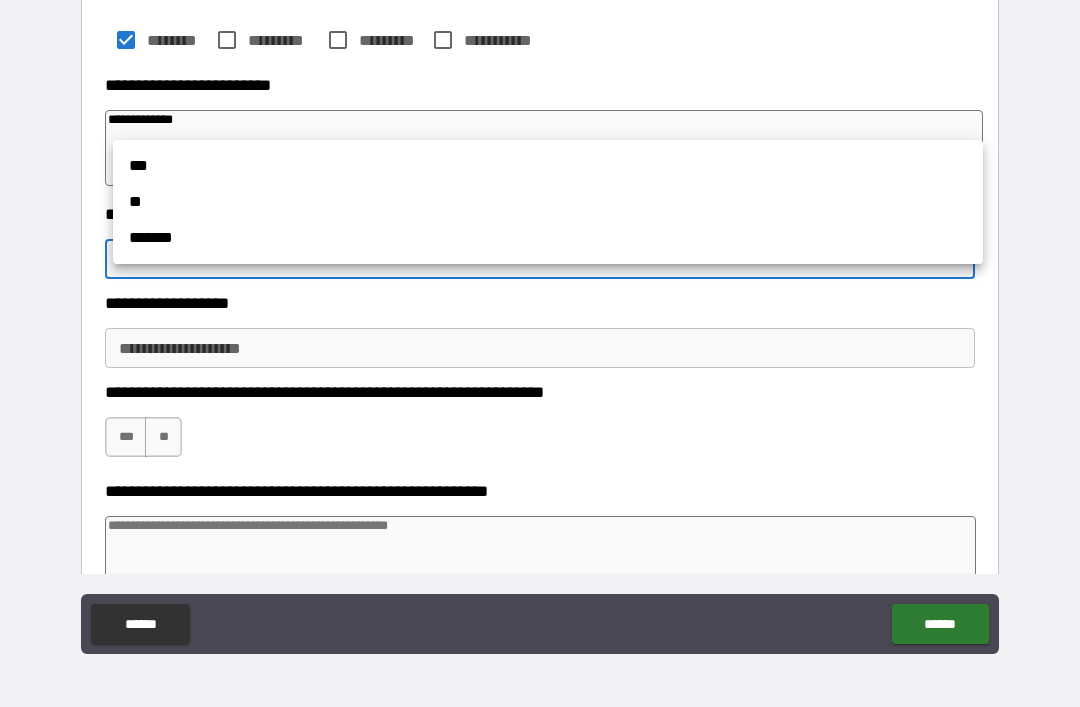 click on "**" at bounding box center (548, 202) 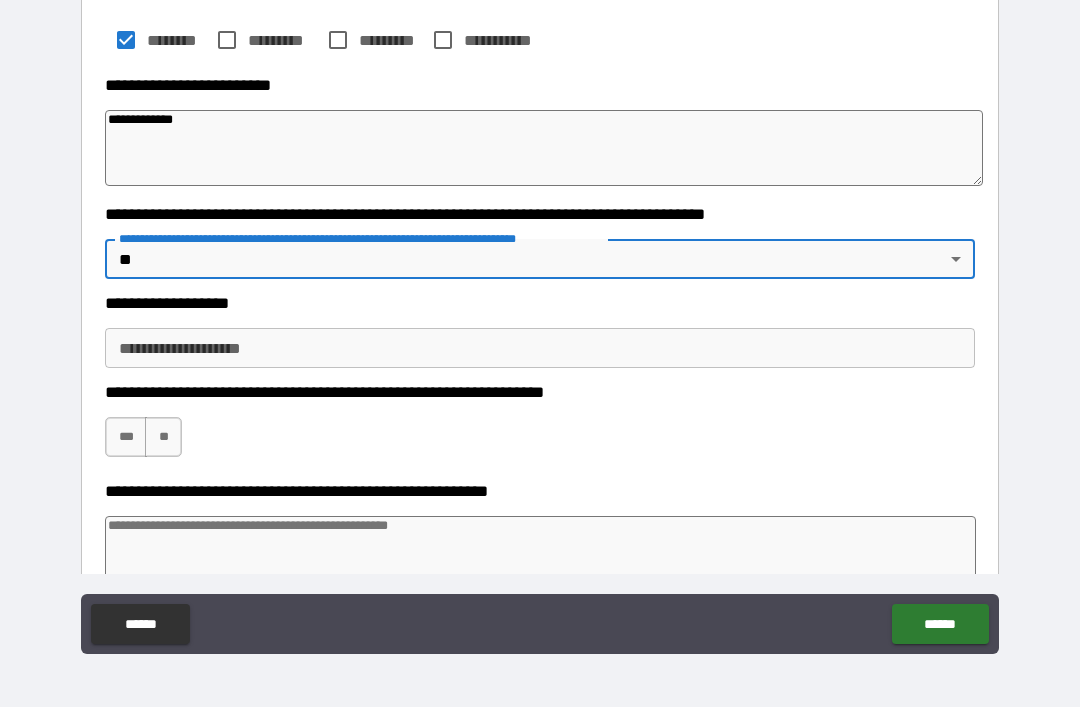 type on "*" 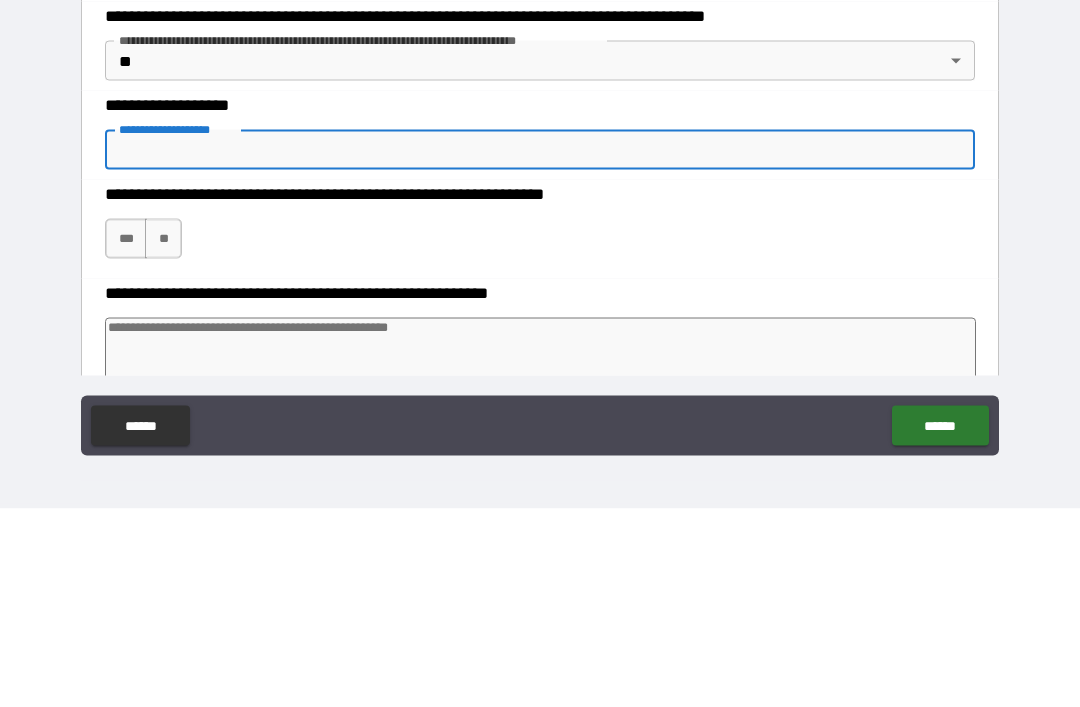 type on "*" 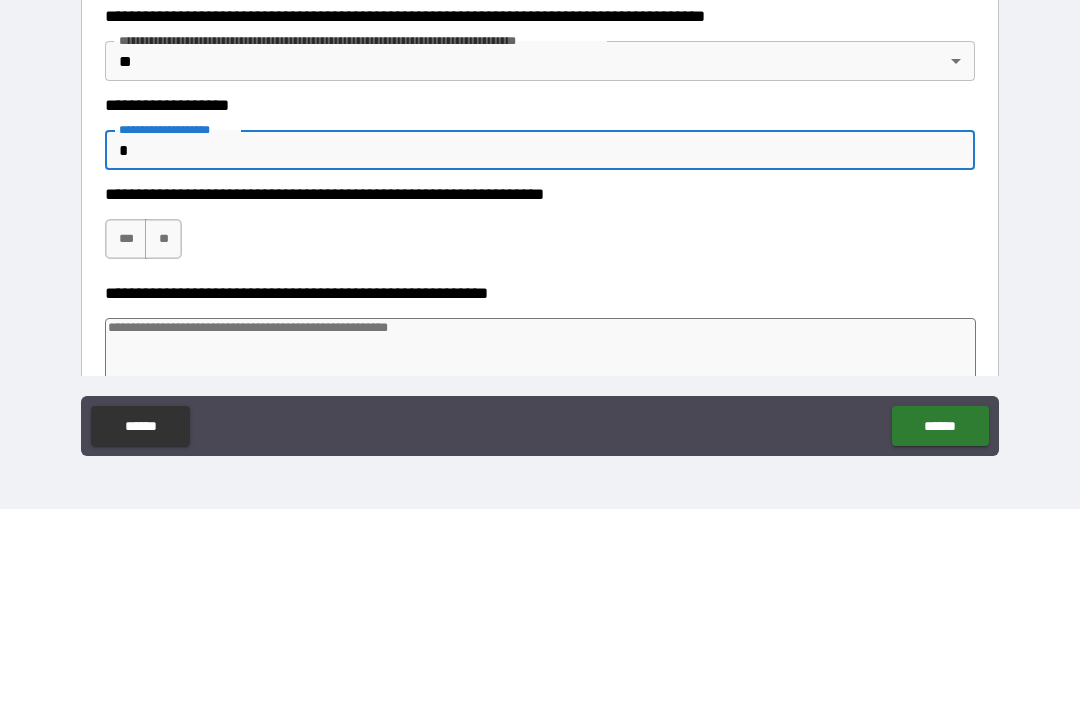 type on "*" 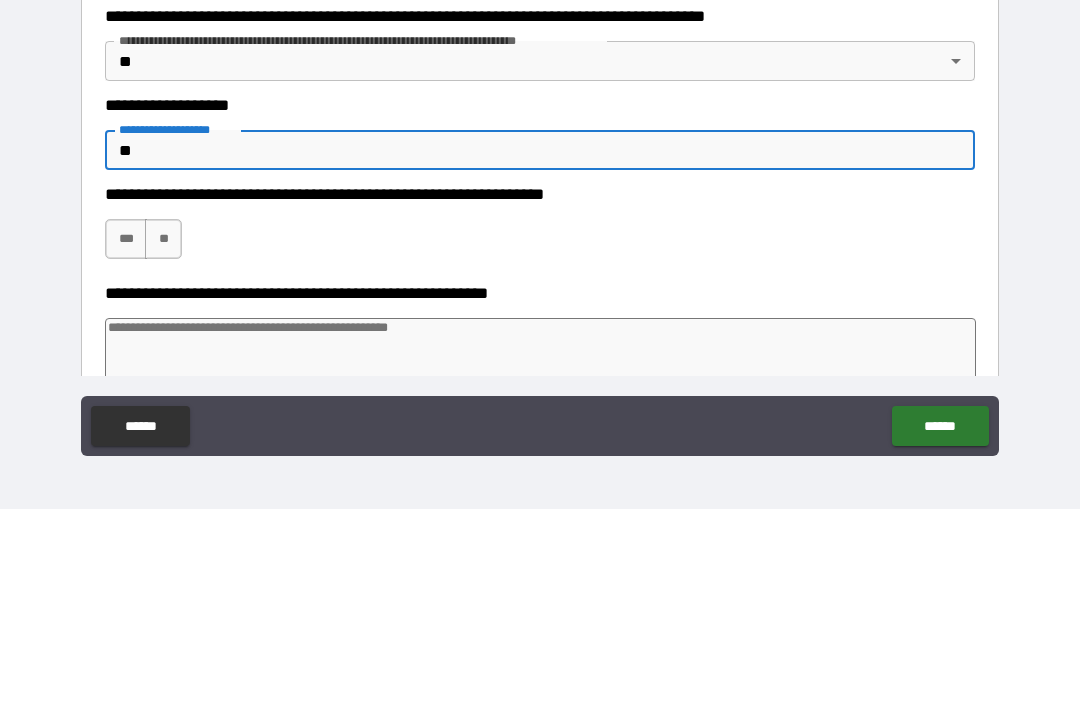 type on "*" 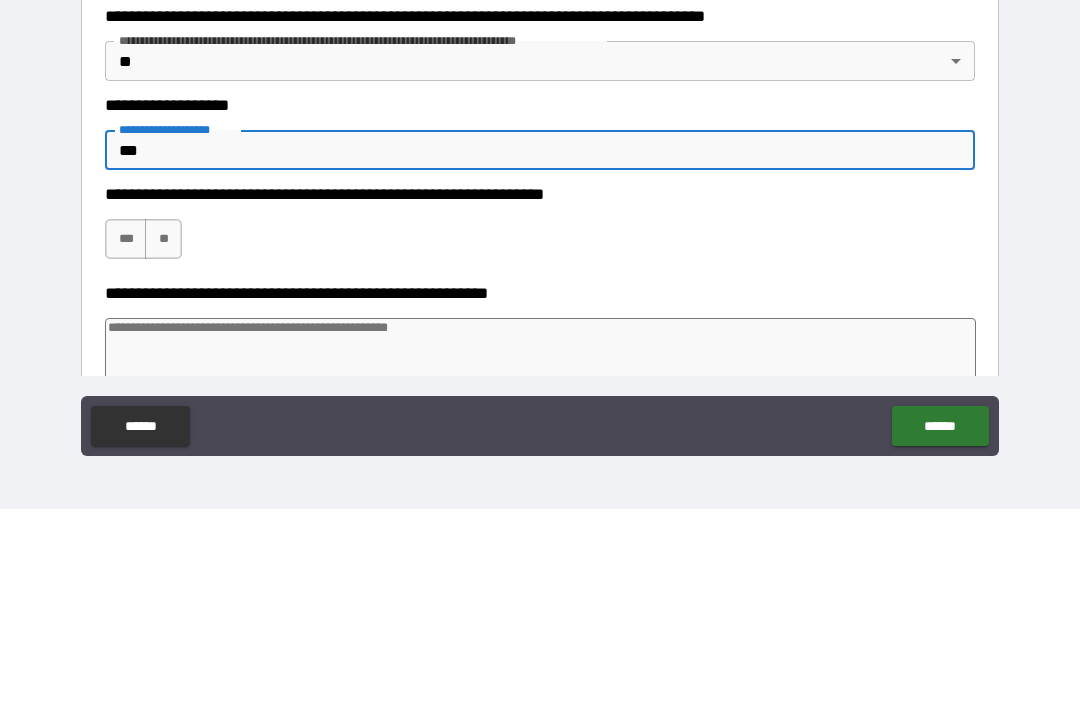 type on "*" 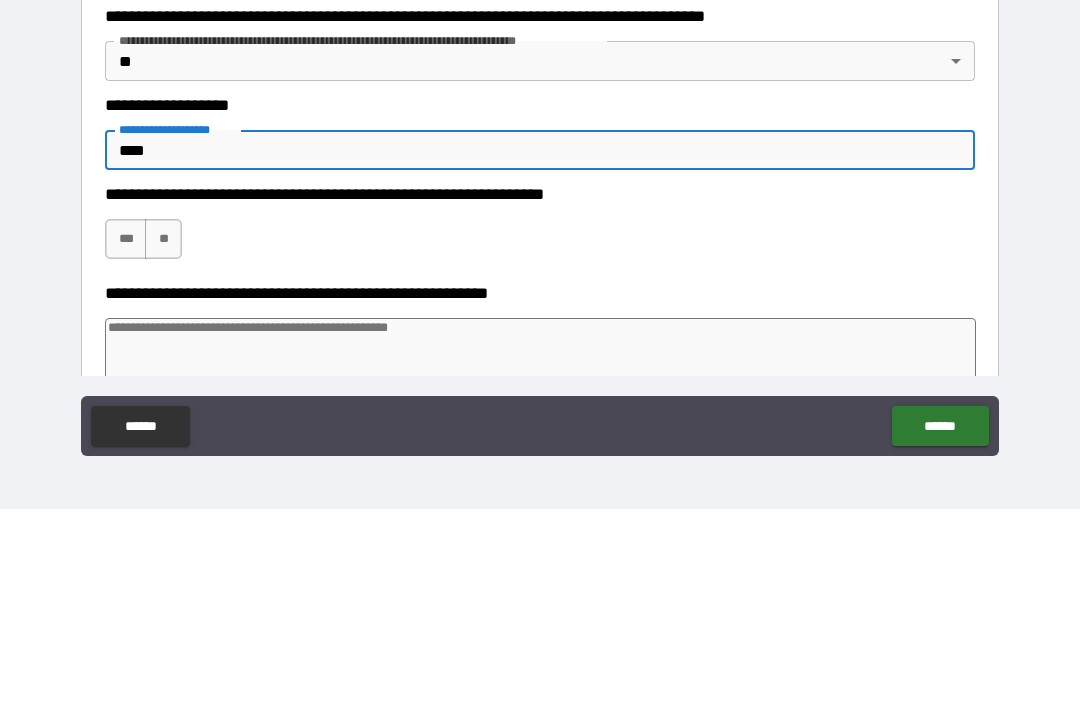 type on "*" 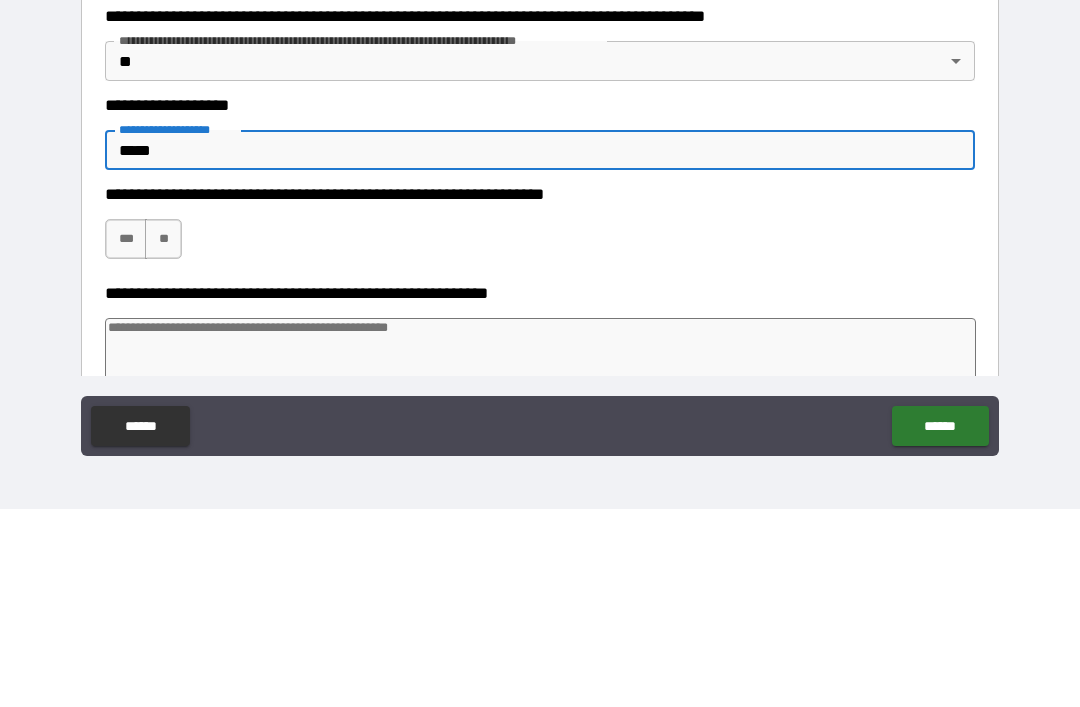 type 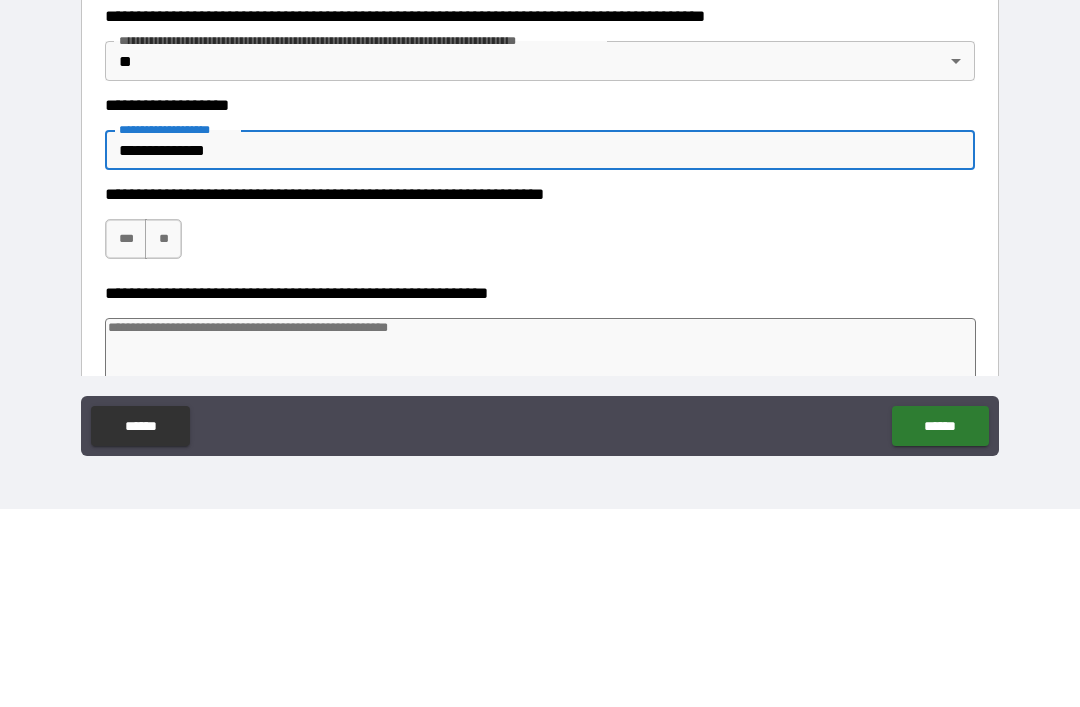 click on "***" at bounding box center [126, 437] 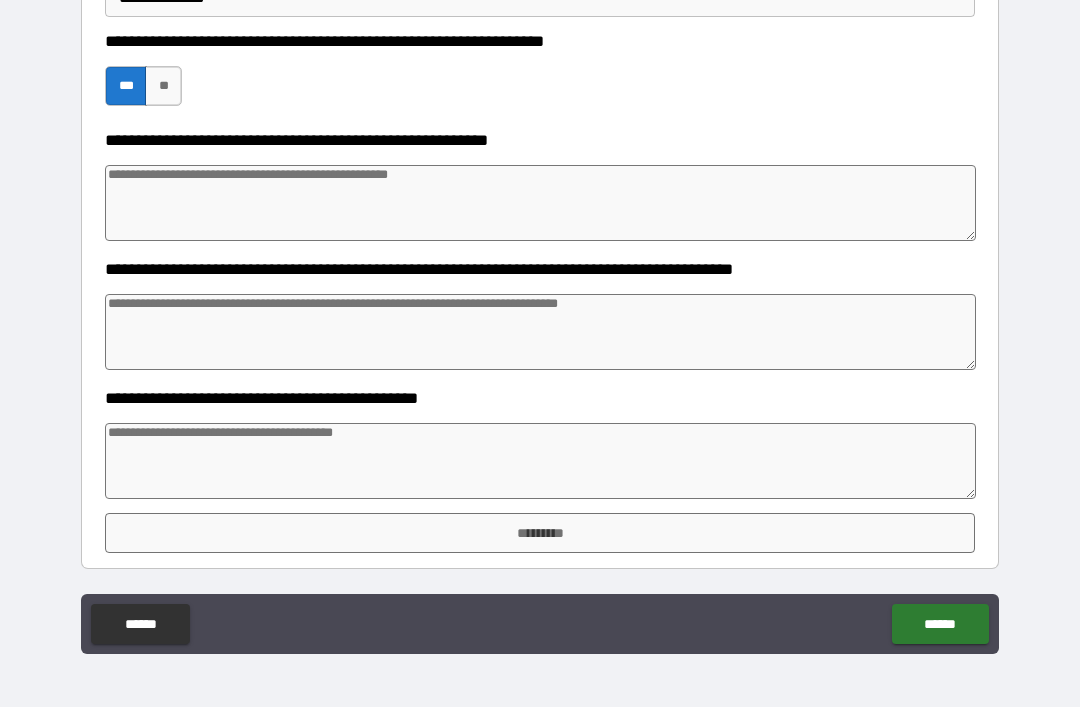 scroll, scrollTop: 763, scrollLeft: 0, axis: vertical 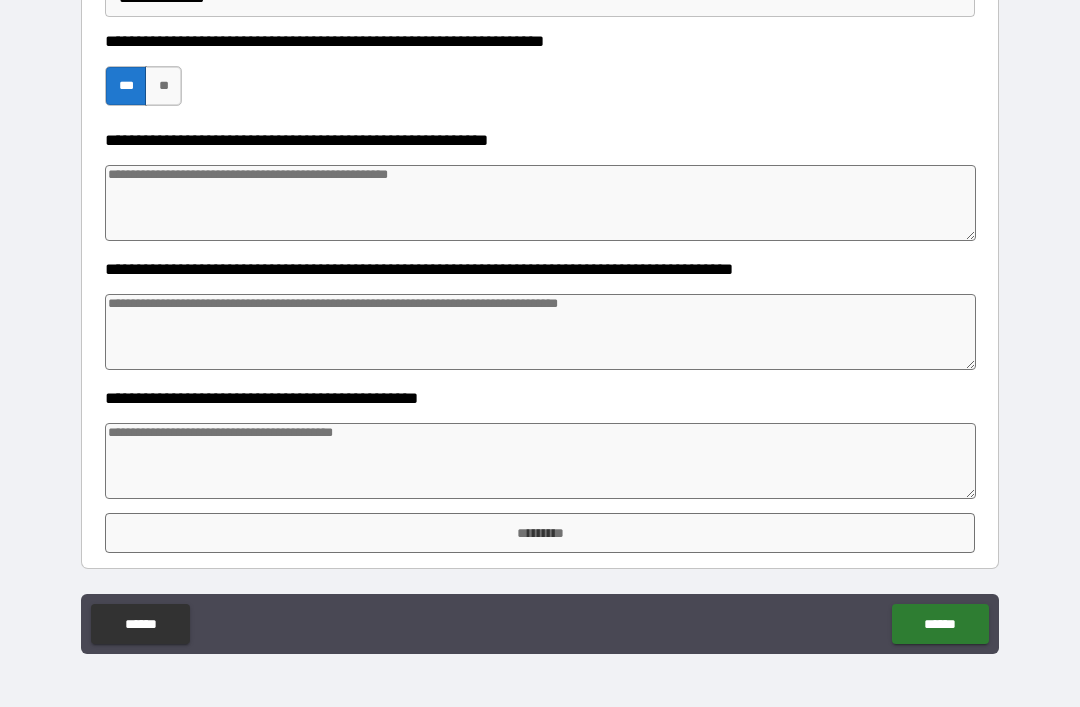 click at bounding box center (540, 461) 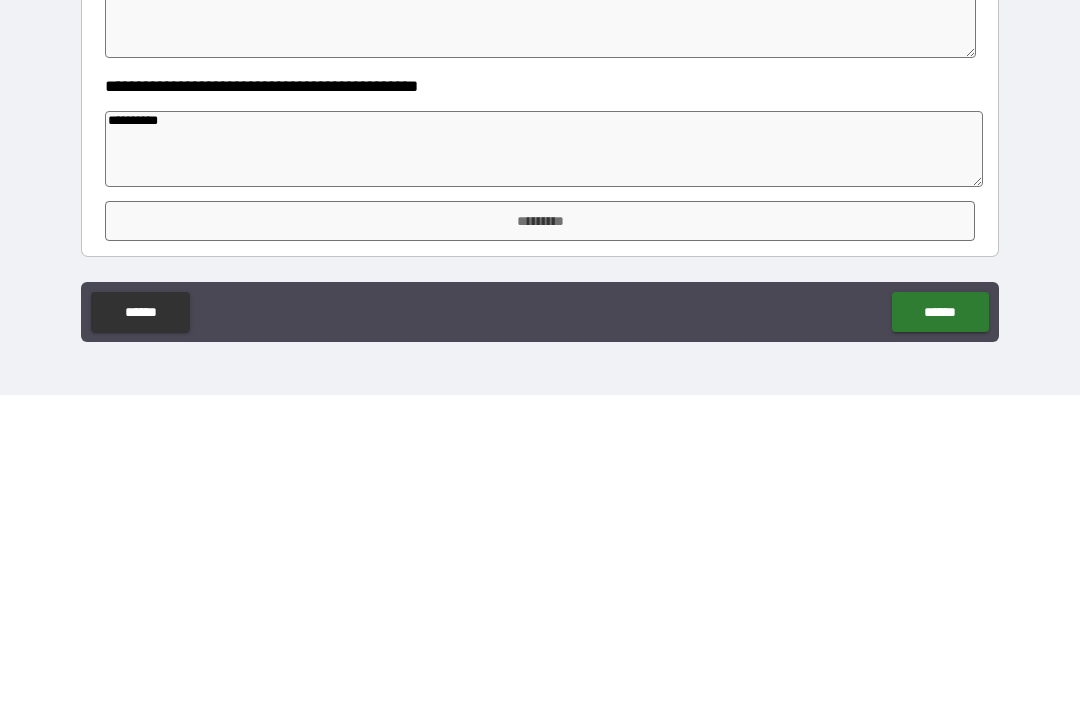 click on "*********" at bounding box center (540, 533) 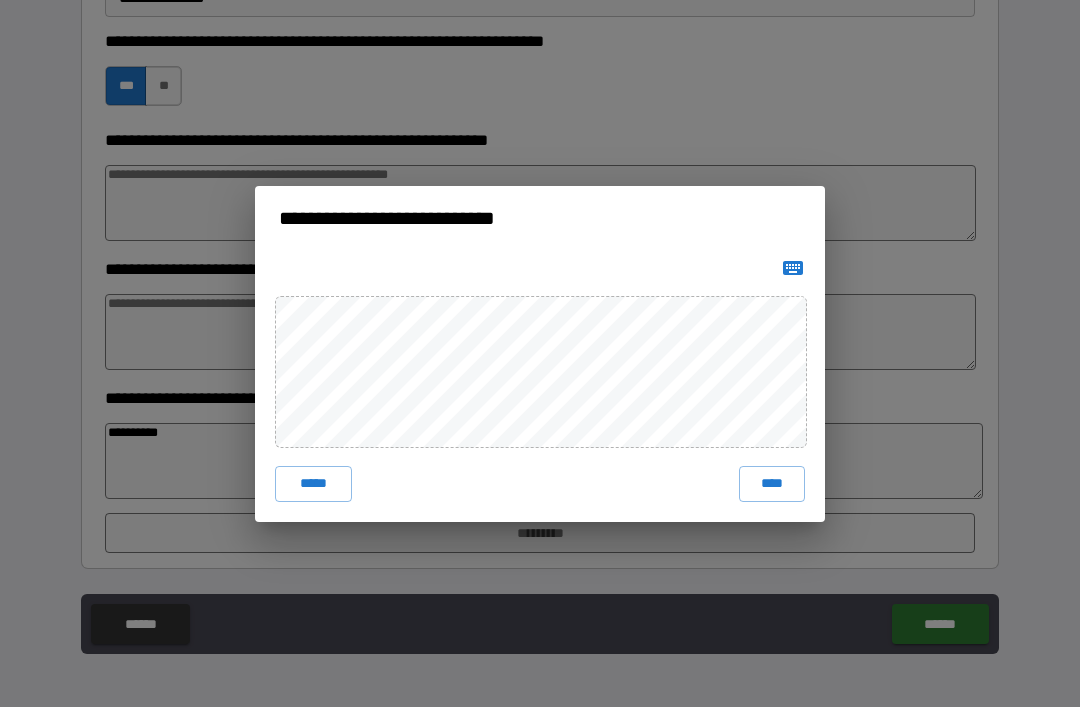 click on "****" at bounding box center (772, 484) 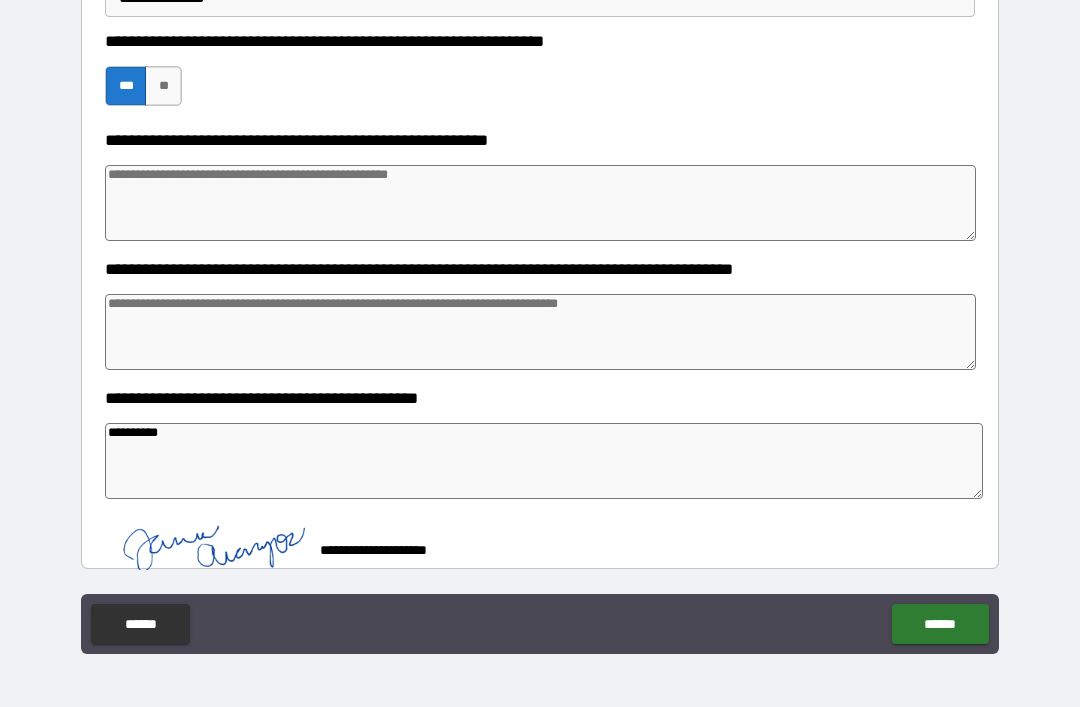 scroll, scrollTop: 753, scrollLeft: 0, axis: vertical 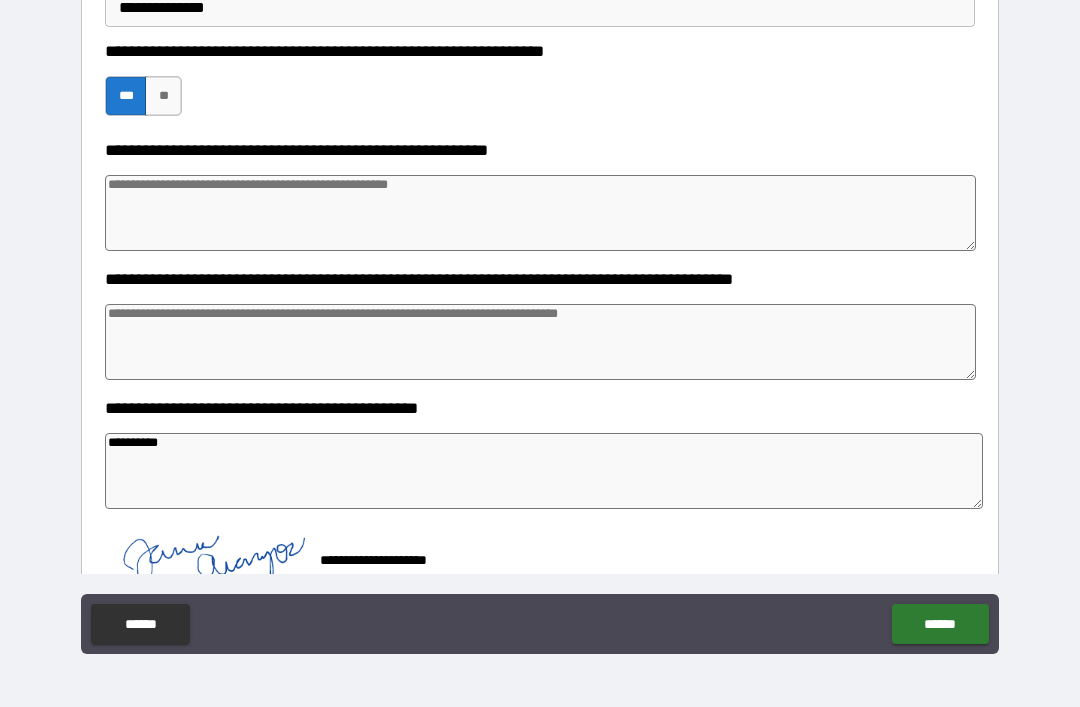 click on "******" at bounding box center (940, 624) 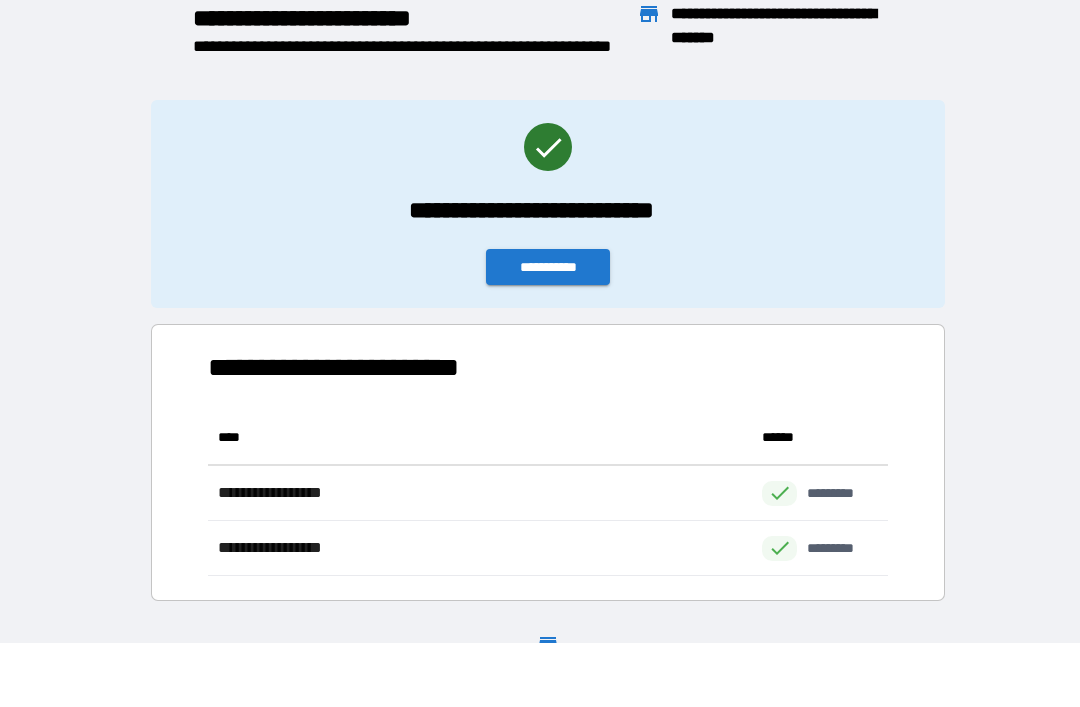 scroll, scrollTop: 166, scrollLeft: 680, axis: both 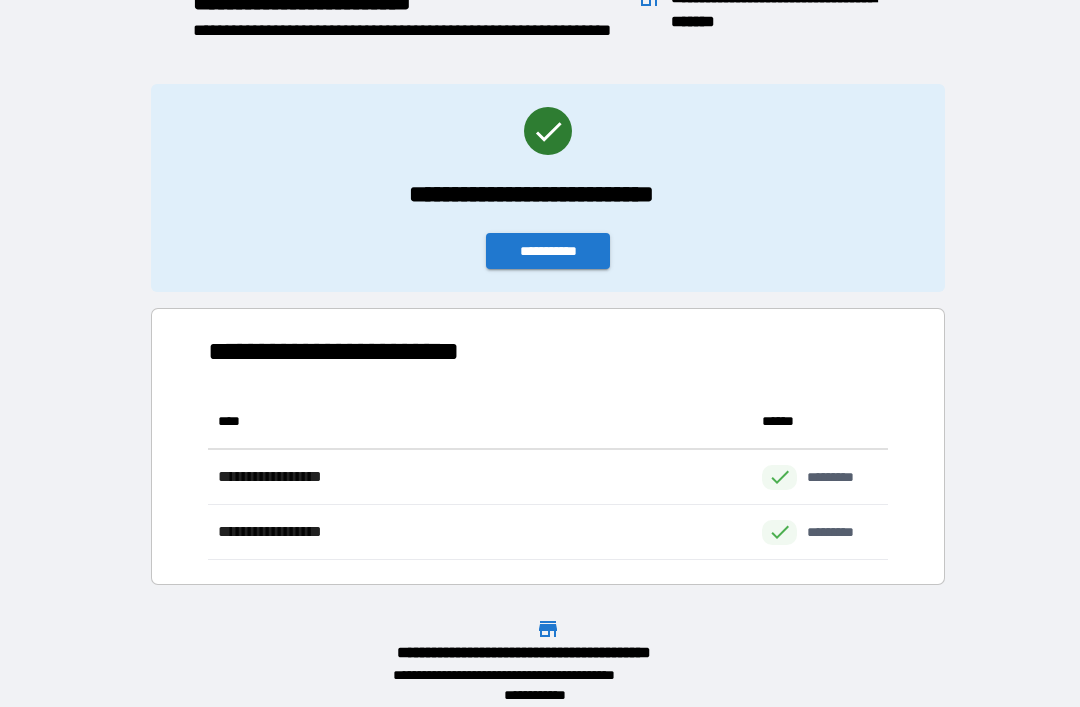 click on "[FIRST] [LAST] [STREET] [CITY], [STATE] [ZIP] [COUNTRY] [PHONE] [EMAIL]" at bounding box center (540, 317) 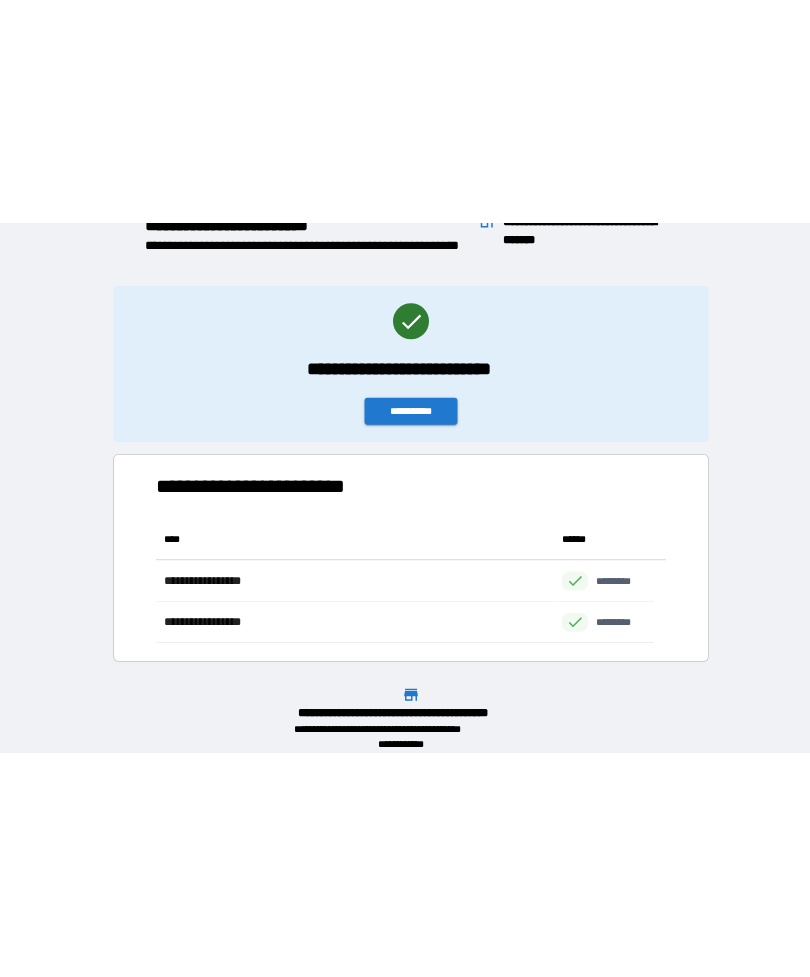 scroll, scrollTop: 0, scrollLeft: 0, axis: both 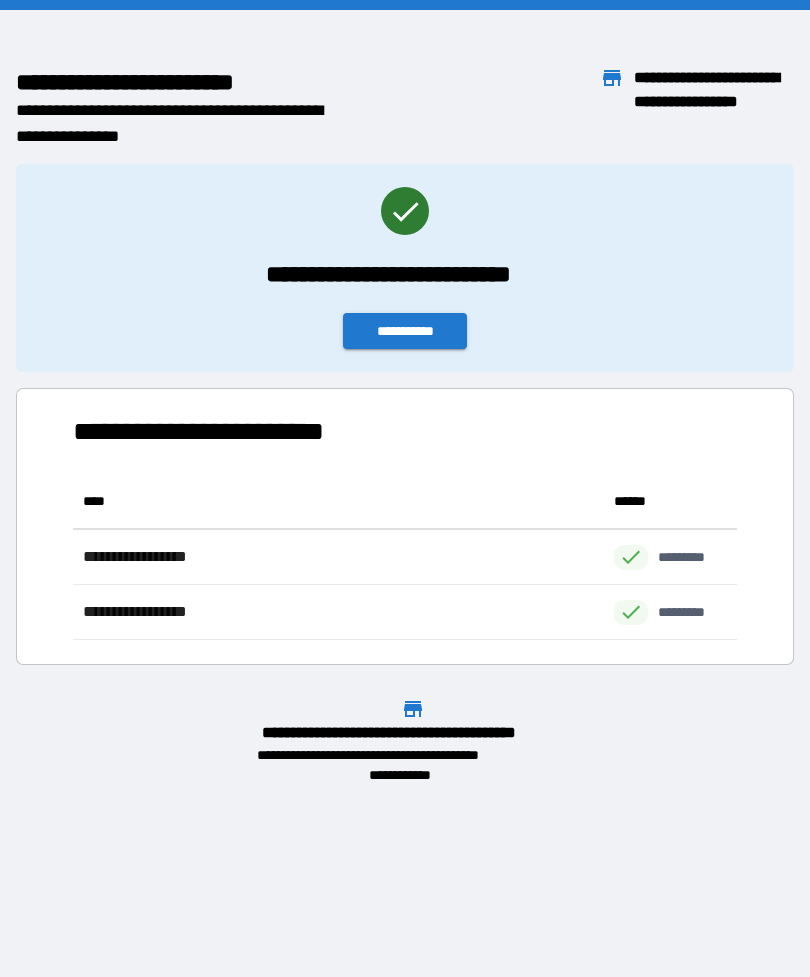 click on "[FIRST] [LAST] [STREET] [CITY], [STATE] [ZIP] [COUNTRY] [PHONE] [EMAIL]" at bounding box center (405, 520) 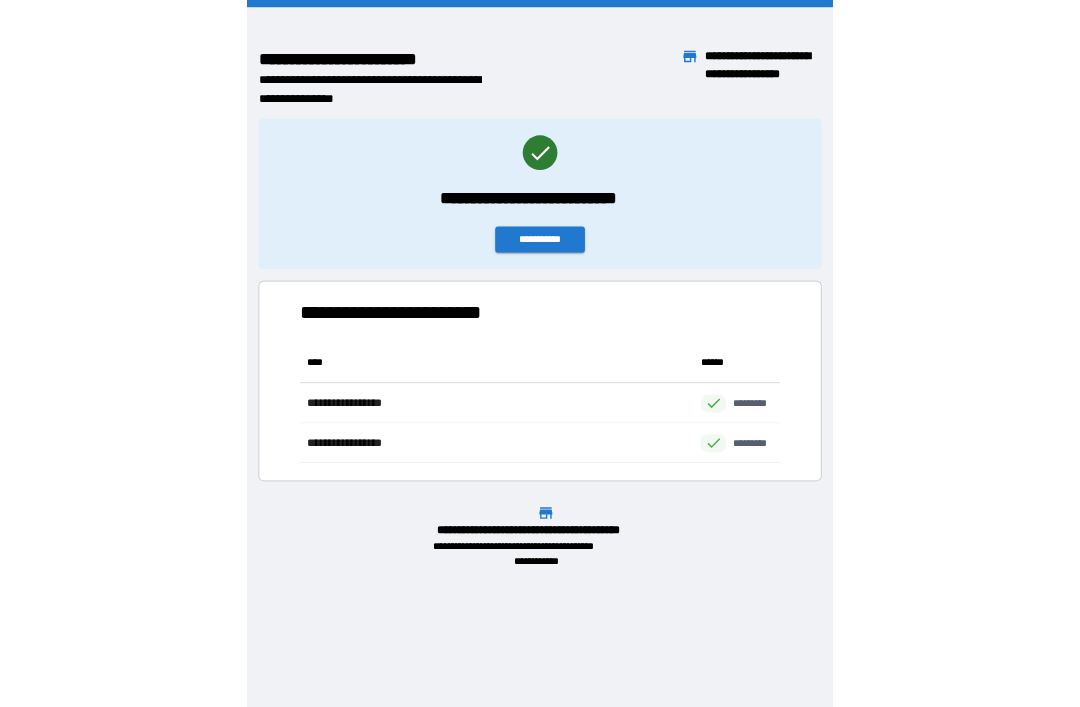 scroll, scrollTop: 64, scrollLeft: 0, axis: vertical 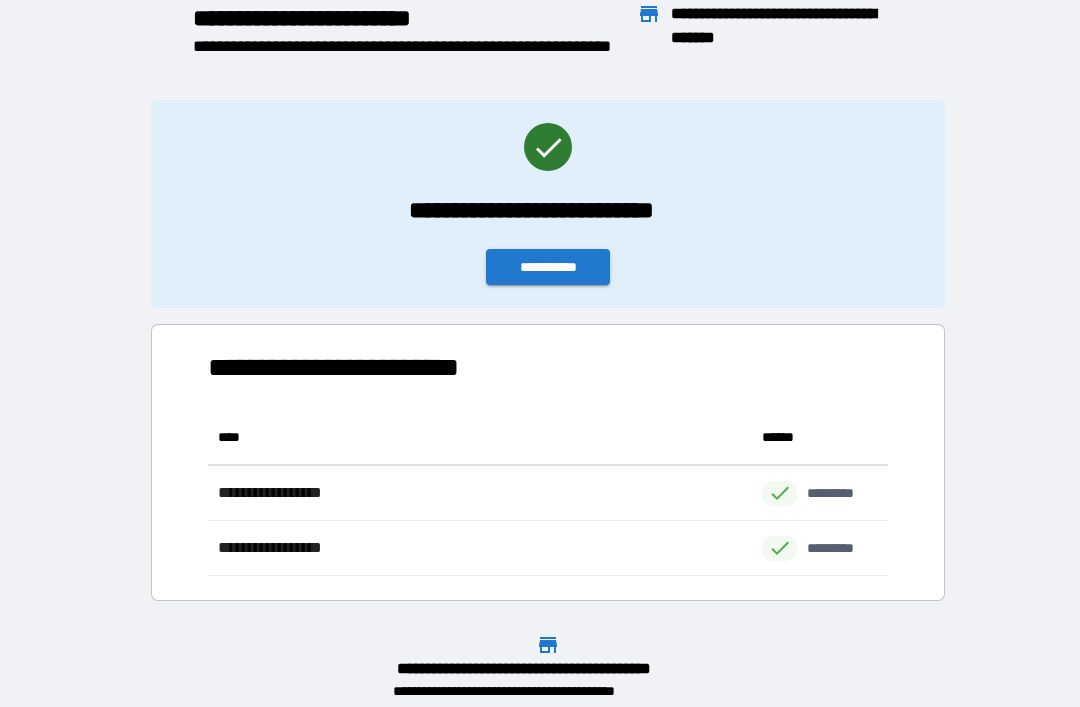 click on "[CITY], [STATE] [ZIP] [COUNTRY] [PHONE] [EMAIL]" at bounding box center (548, 677) 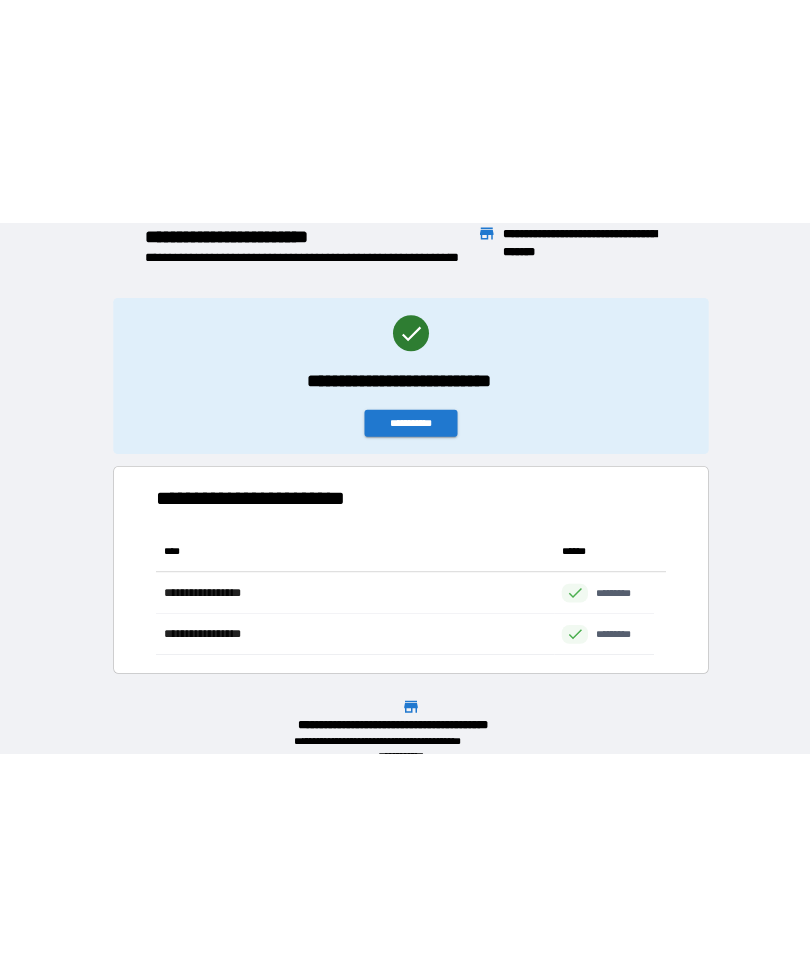 scroll, scrollTop: 0, scrollLeft: 0, axis: both 